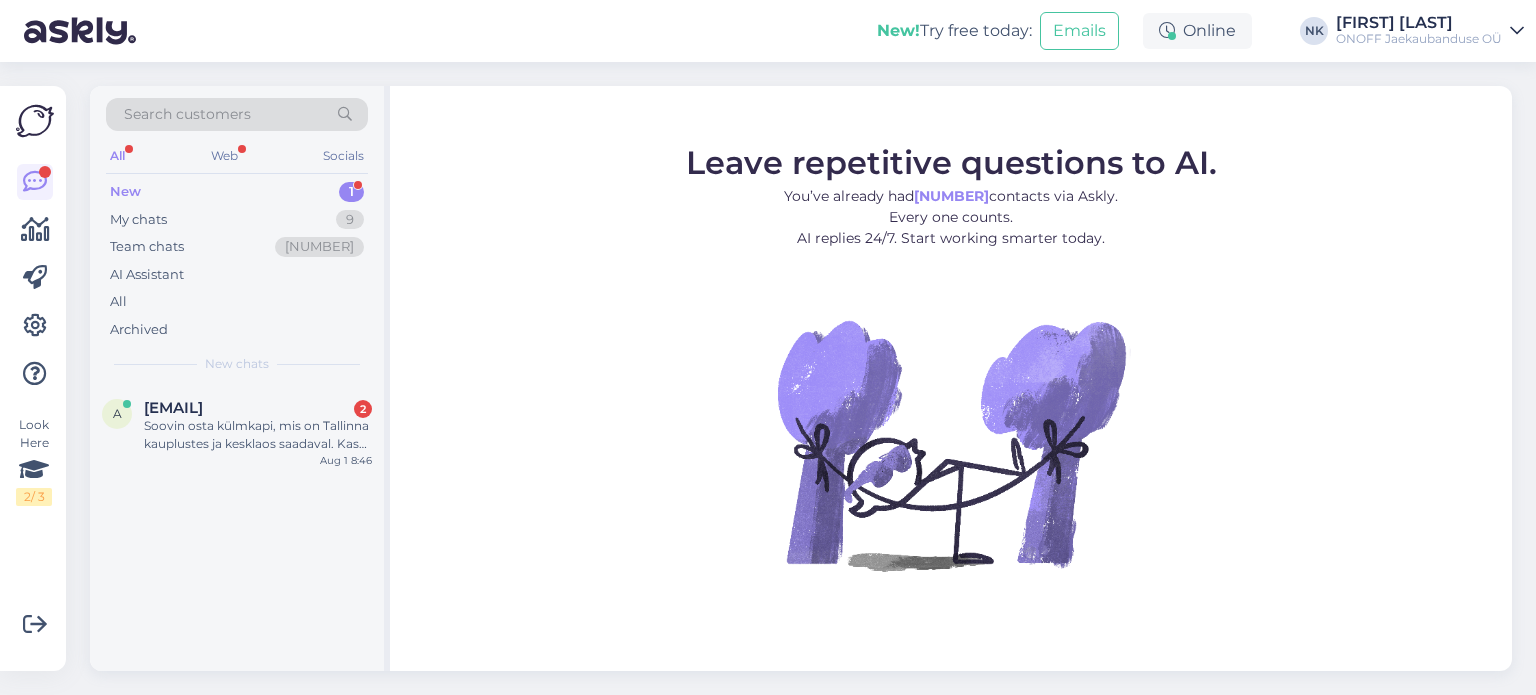 scroll, scrollTop: 0, scrollLeft: 0, axis: both 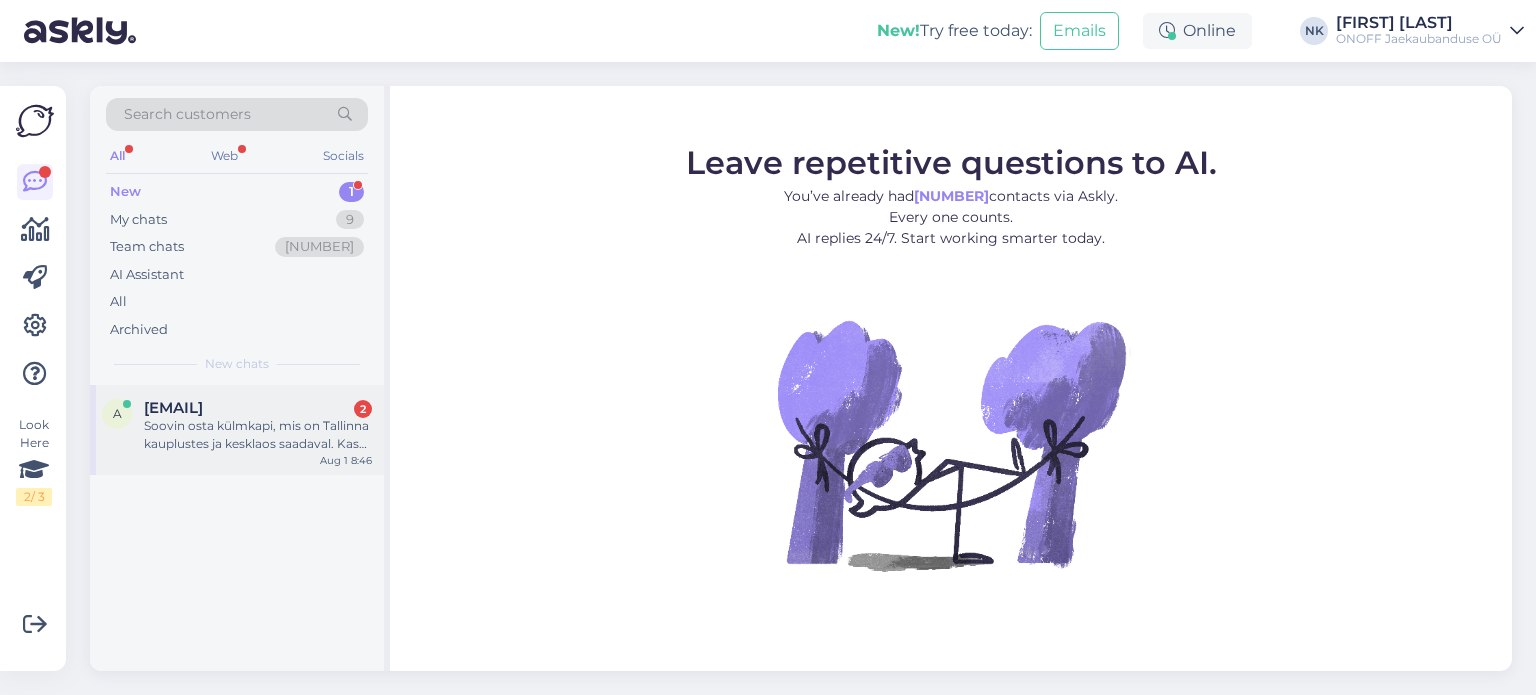 click on "Soovin osta külmkapi, mis on Tallinna kauplustes ja kesklaos saadaval. Kas teil oleks võimalik see täna kullerile üle anda? Või äkki saab tellida kiirkullerteenuse_" at bounding box center (258, 435) 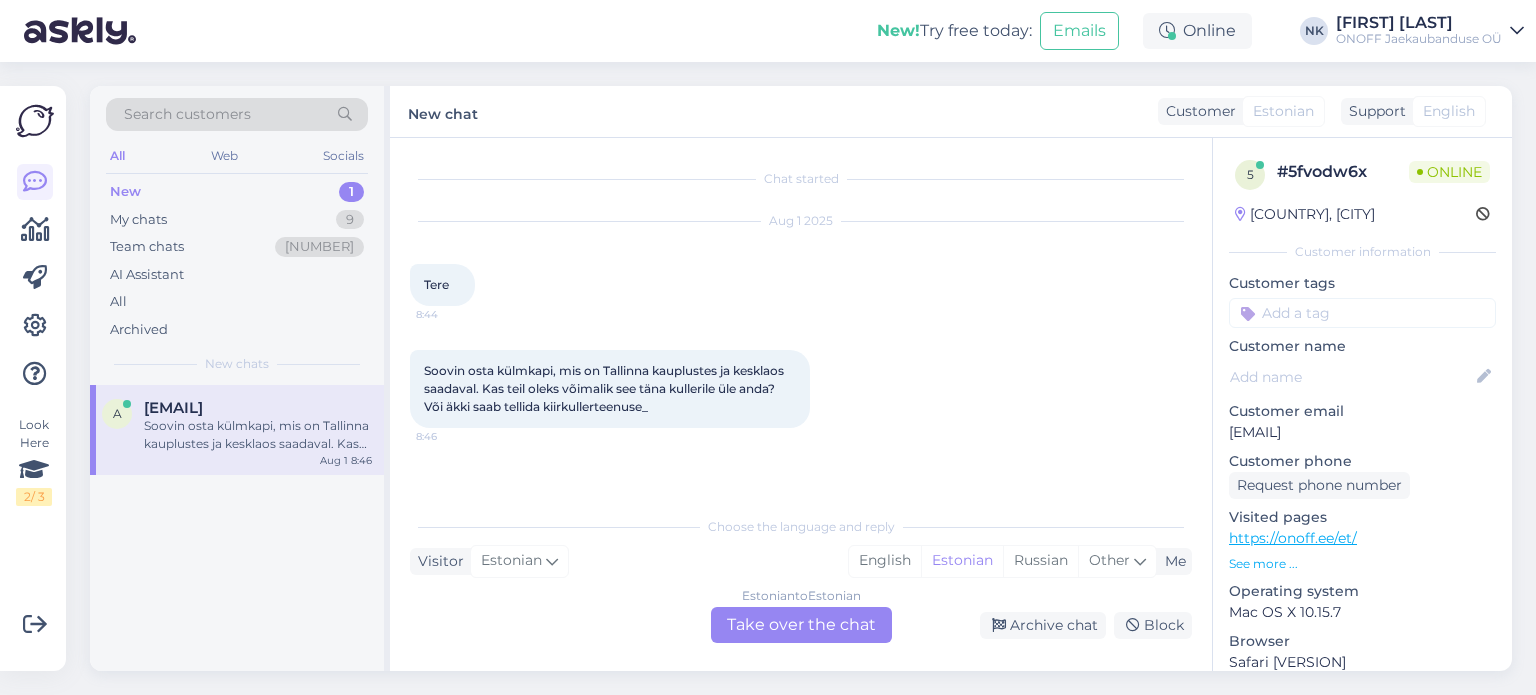click on "[LANGUAGE] to [LANGUAGE] Take over the chat" at bounding box center [801, 625] 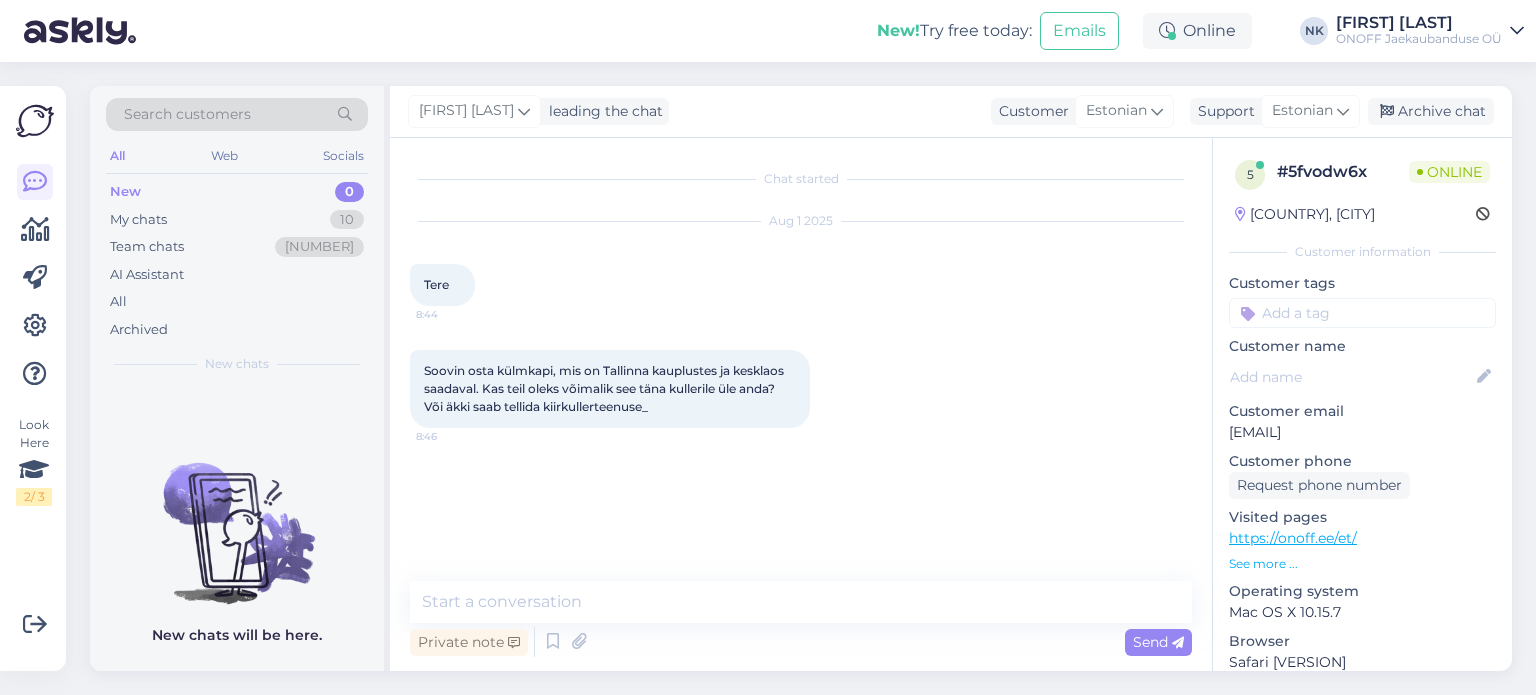 click on "Chat started Aug 1 2025 Tere 8:44  Soovin osta külmkapi, mis on Tallinna kauplustes ja kesklaos saadaval. Kas teil oleks võimalik see täna kullerile üle anda? Või äkki saab tellida kiirkullerteenuse_ 8:46  Private note Send" at bounding box center [801, 404] 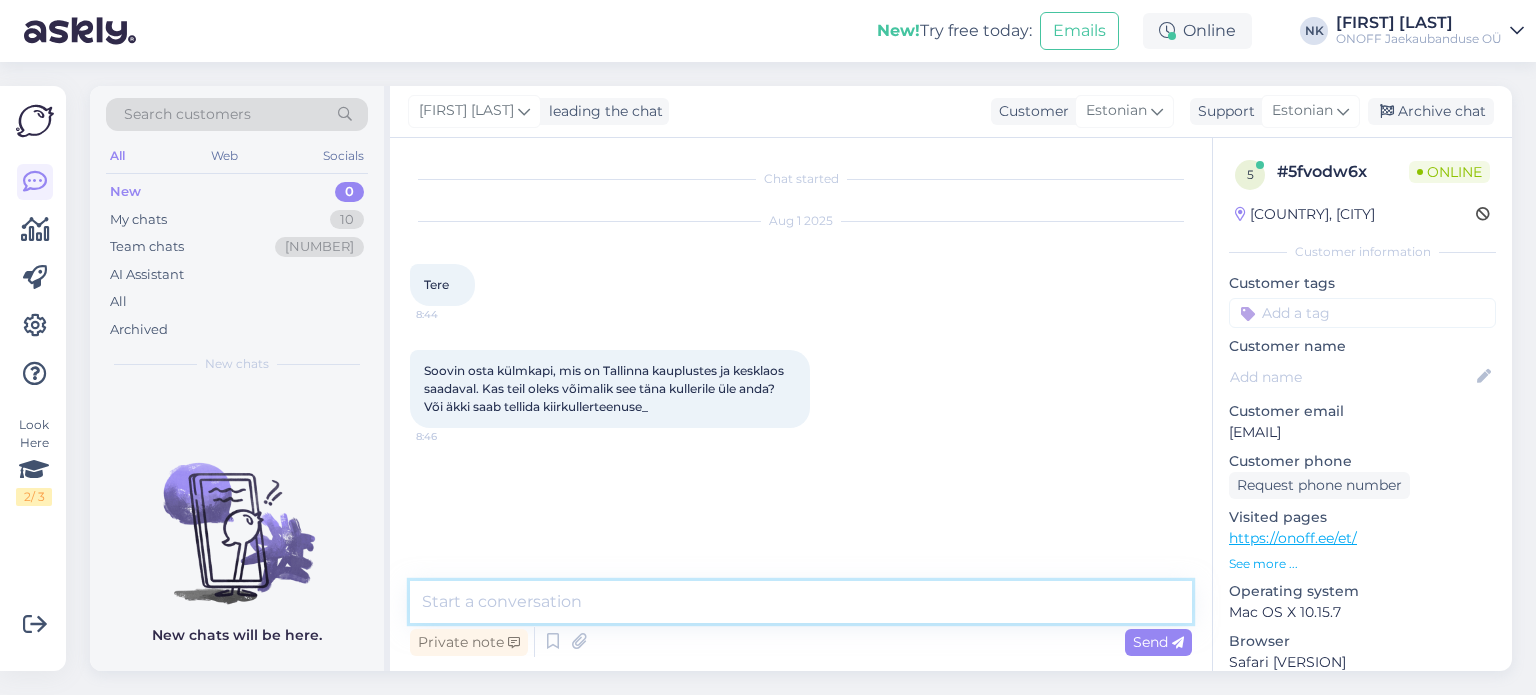 click at bounding box center [801, 602] 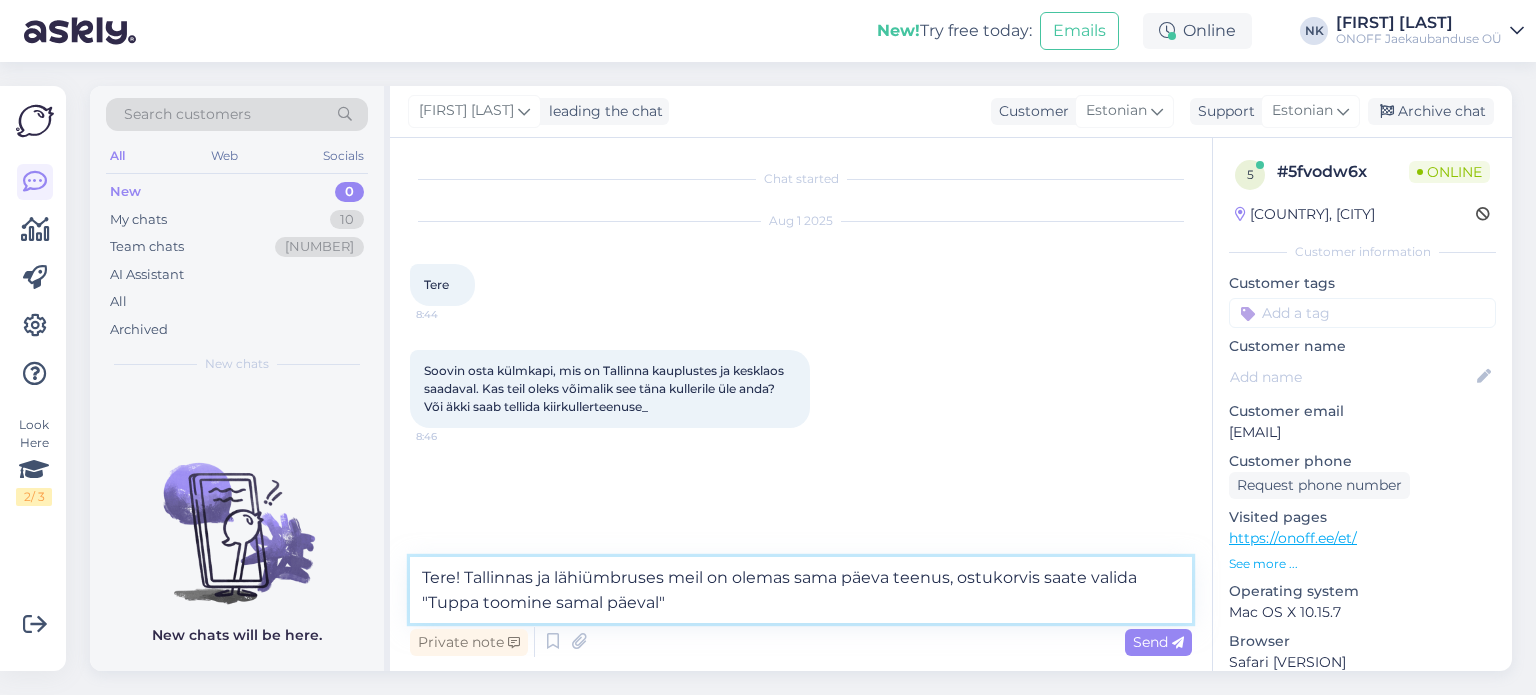 drag, startPoint x: 968, startPoint y: 578, endPoint x: 950, endPoint y: 577, distance: 18.027756 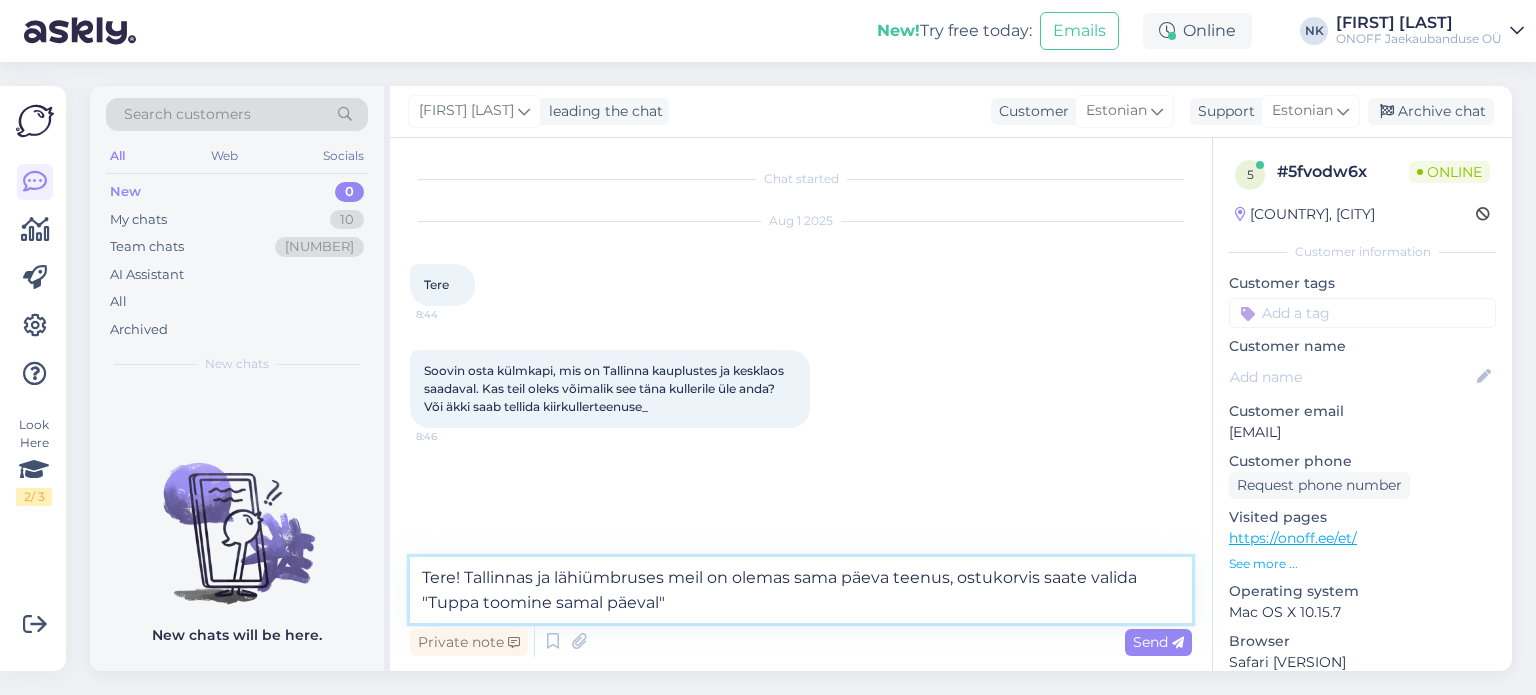 click on "Tere! Tallinnas ja lähiümbruses meil on olemas sama päeva teenus, ostukorvis saate valida "Tuppa toomine samal päeval"" at bounding box center [801, 590] 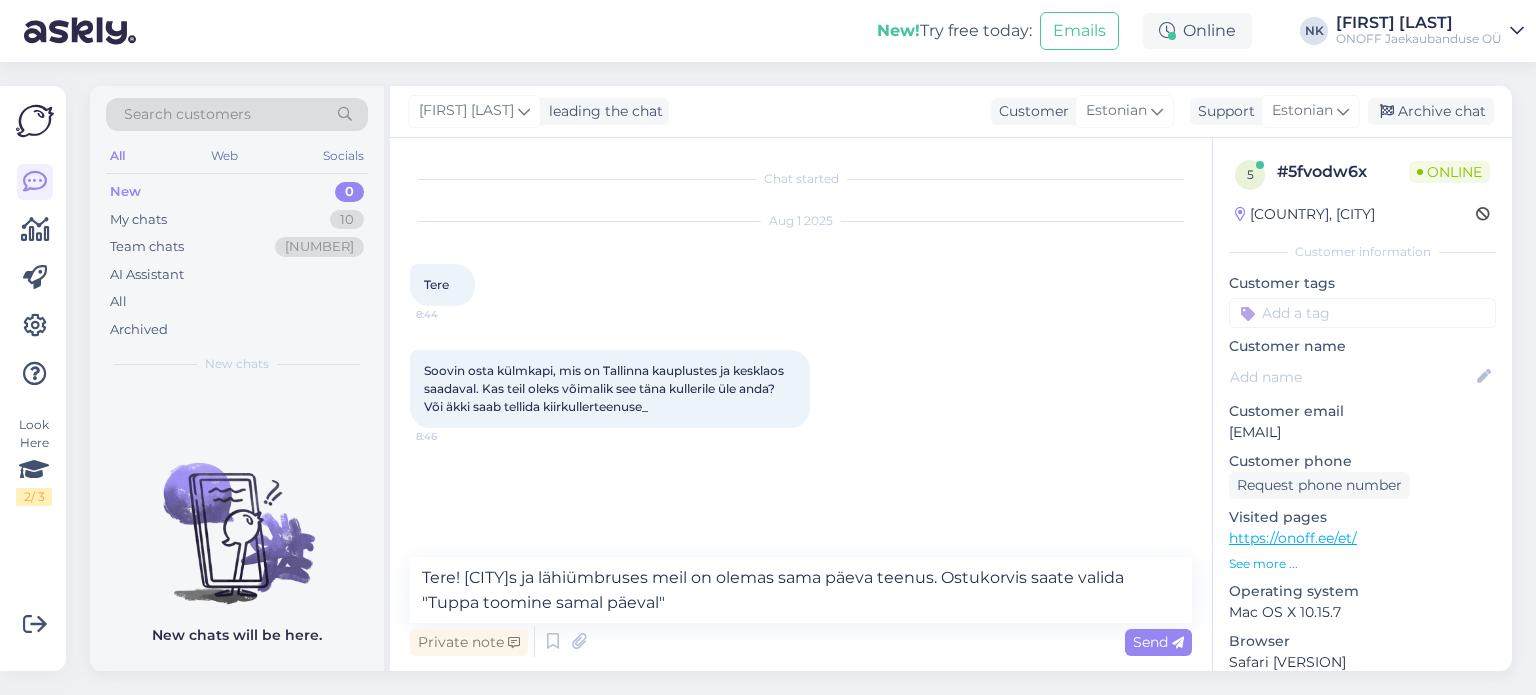 click on "Private note Send" at bounding box center (801, 642) 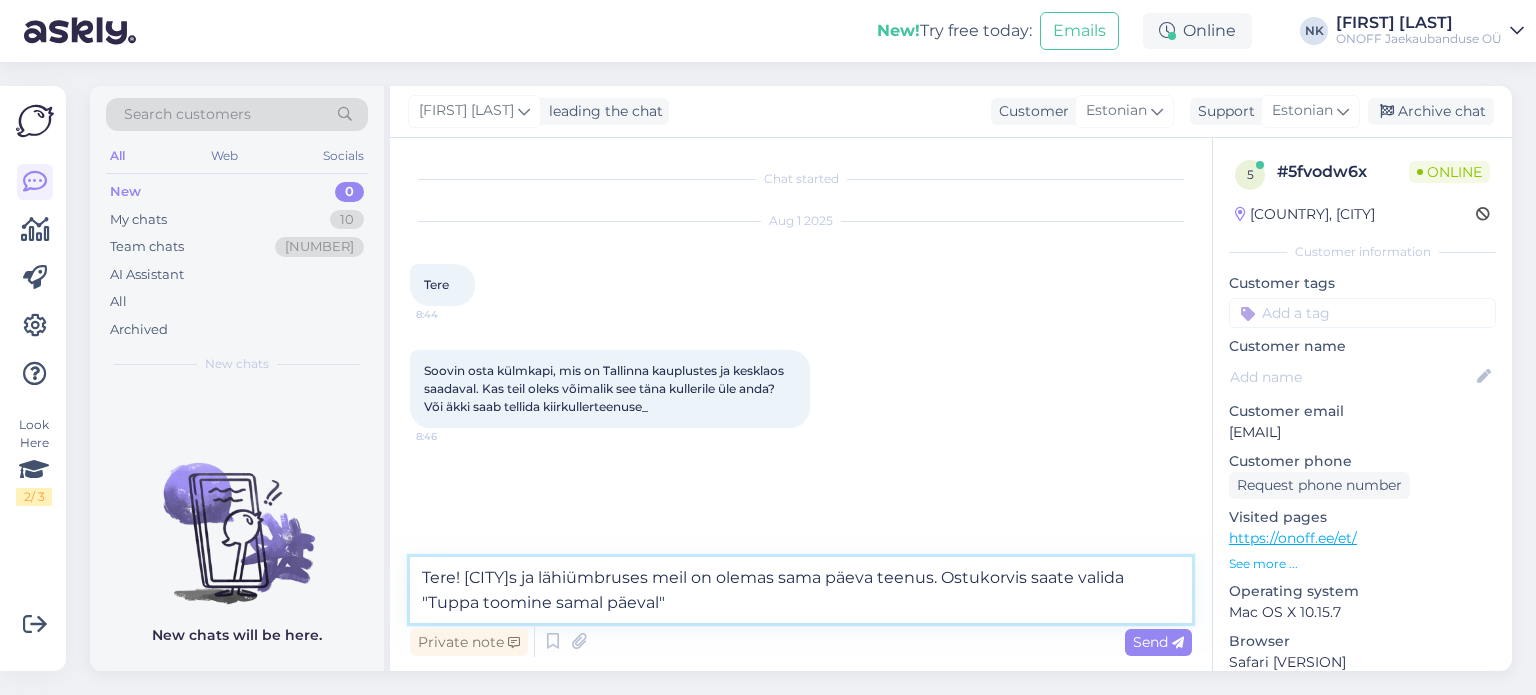 click on "Tere! [CITY]s ja lähiümbruses meil on olemas sama päeva teenus. Ostukorvis saate valida "Tuppa toomine samal päeval"" at bounding box center (801, 590) 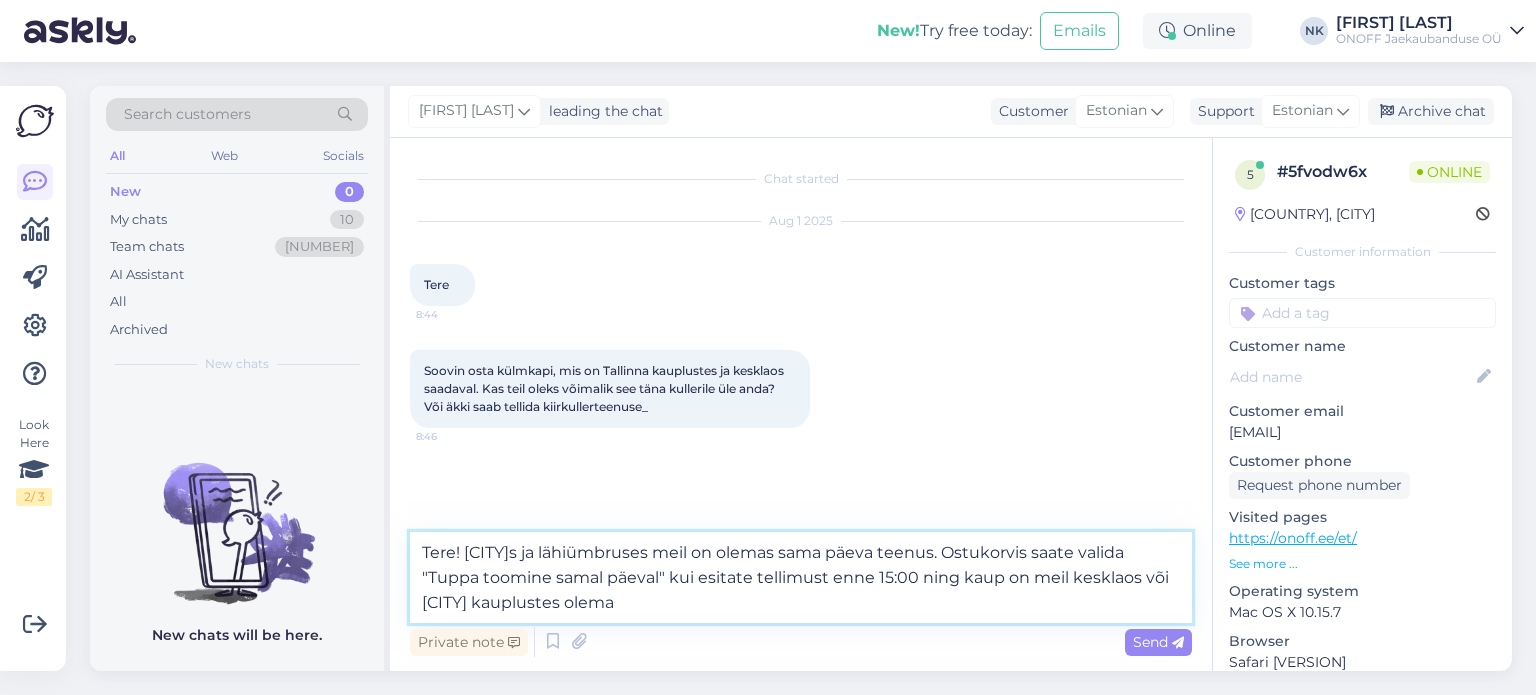 type on "Tere! [CITY]s ja lähiümbruses meil on olemas sama päeva teenus. Ostukorvis saate valida "Tuppa toomine samal päeval" kui esitate tellimust enne 15:00 ning kaup on meil kesklaos või [CITY] kauplustes olemas" 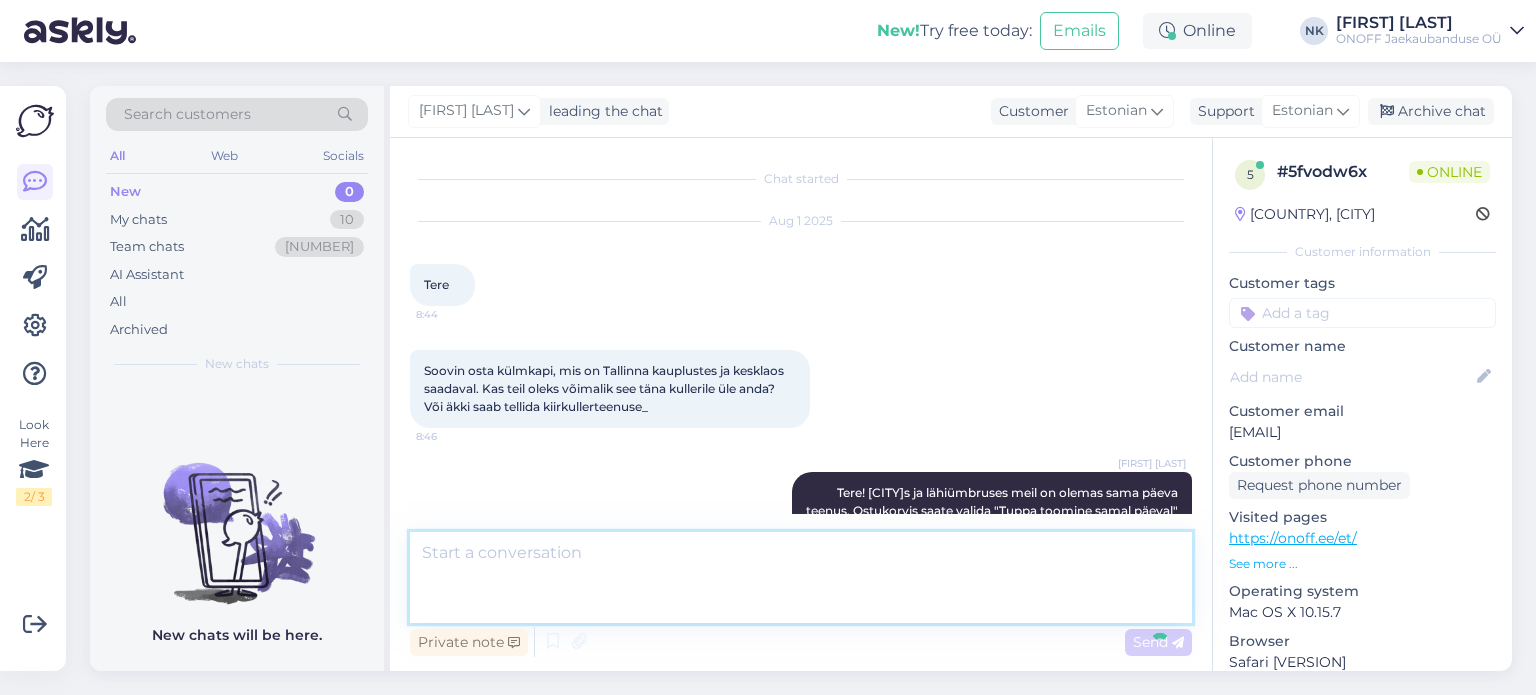 scroll, scrollTop: 26, scrollLeft: 0, axis: vertical 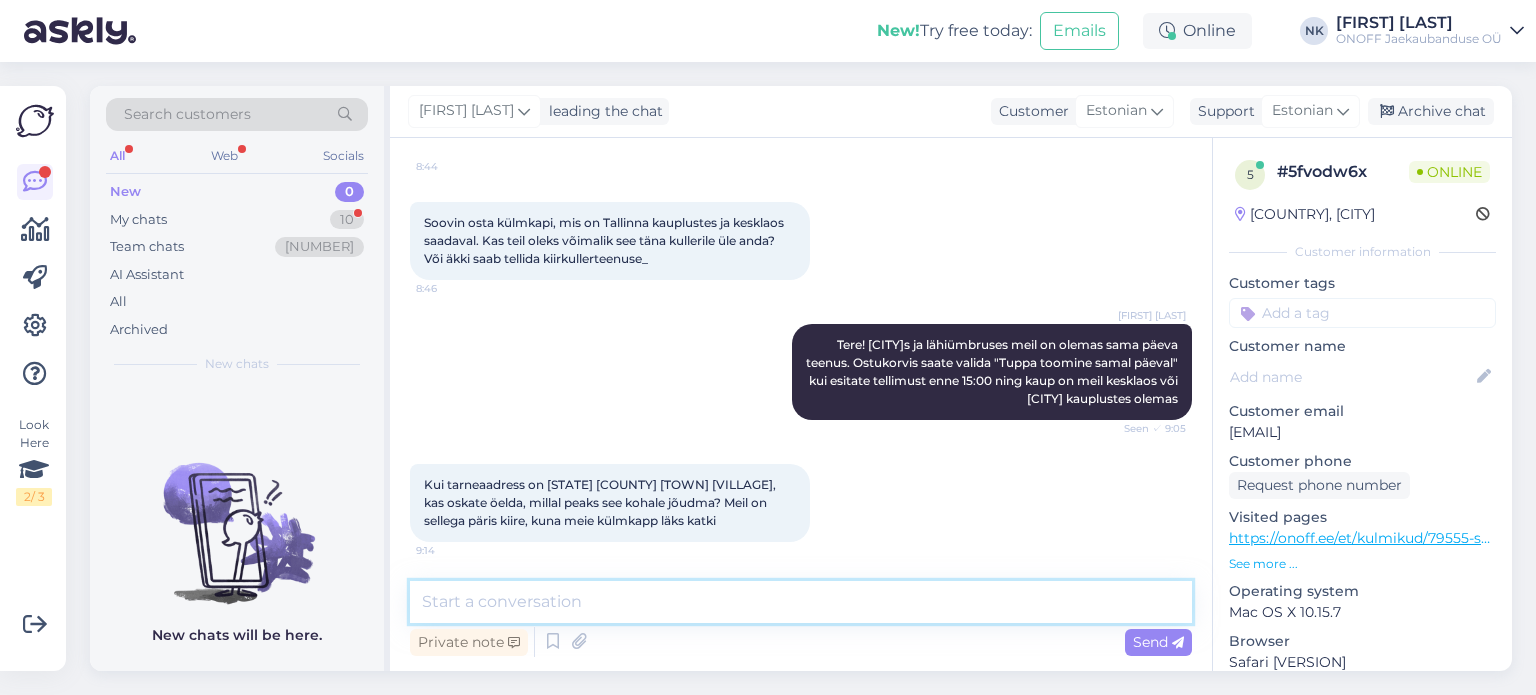 click at bounding box center (801, 602) 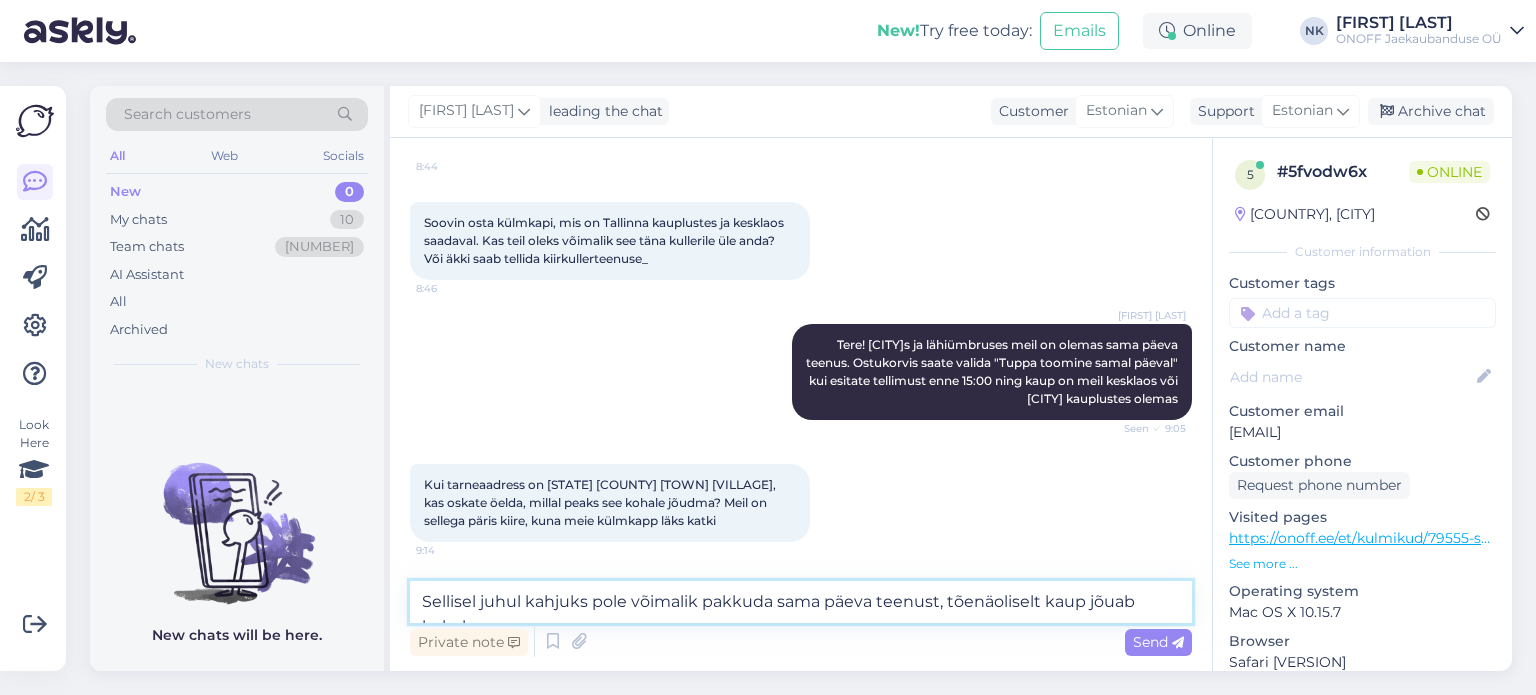scroll, scrollTop: 170, scrollLeft: 0, axis: vertical 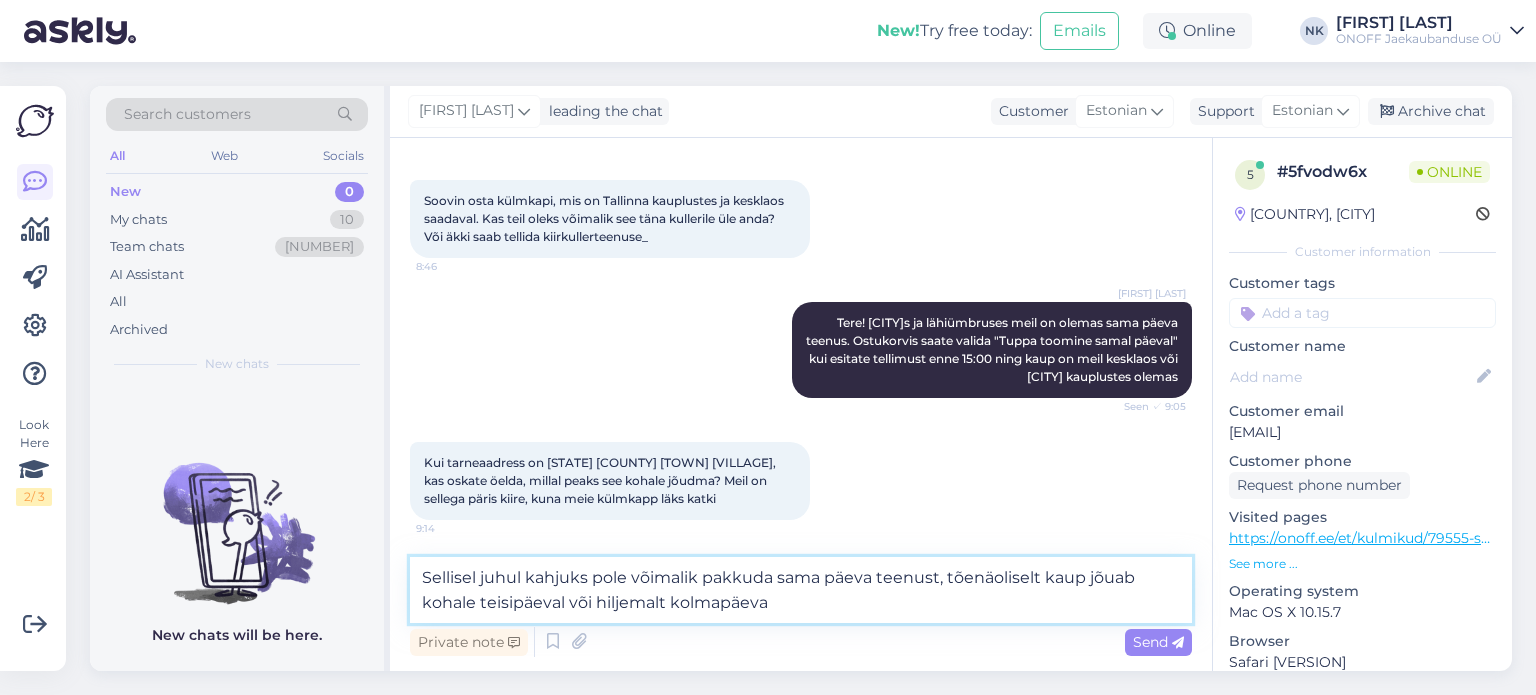 type on "Sellisel juhul kahjuks pole võimalik pakkuda sama päeva teenust, tõenäoliselt kaup jõuab kohale teisipäeval või hiljemalt kolmapäeval" 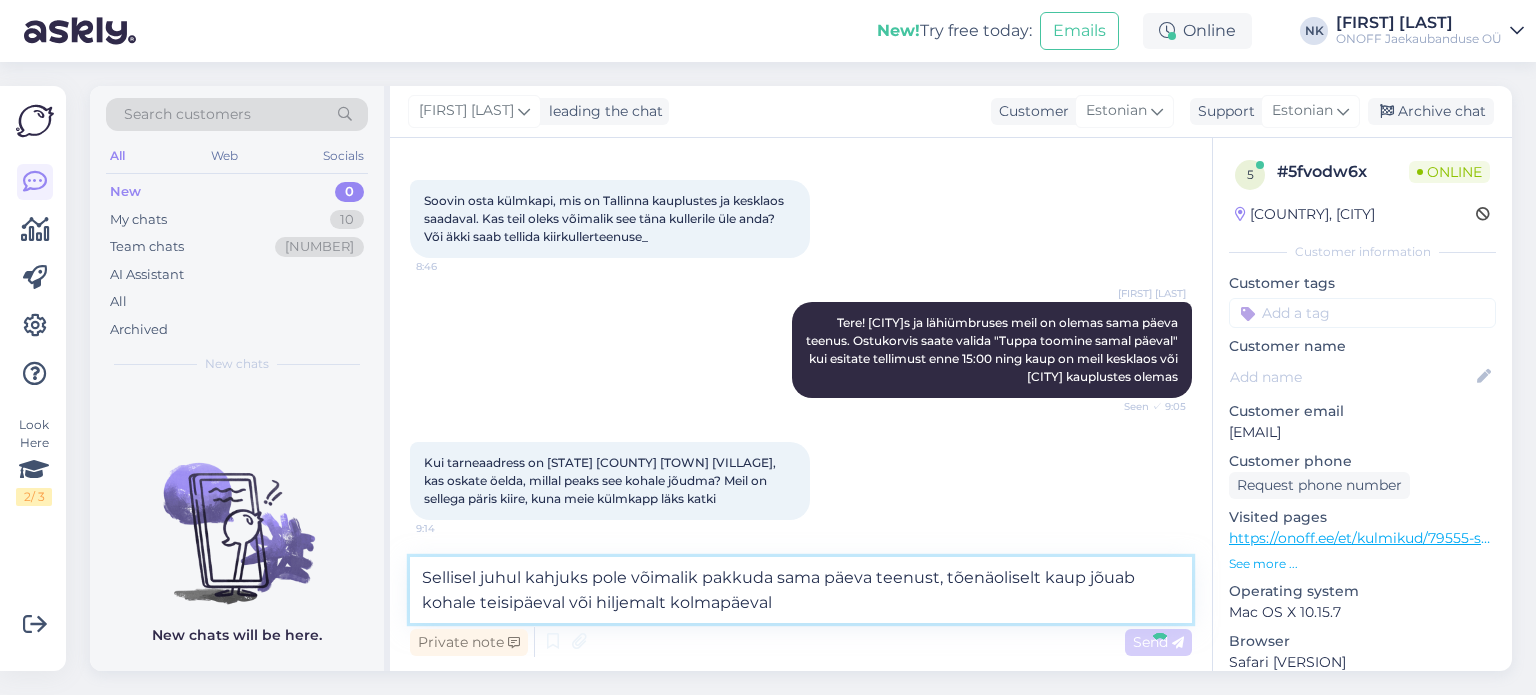 type 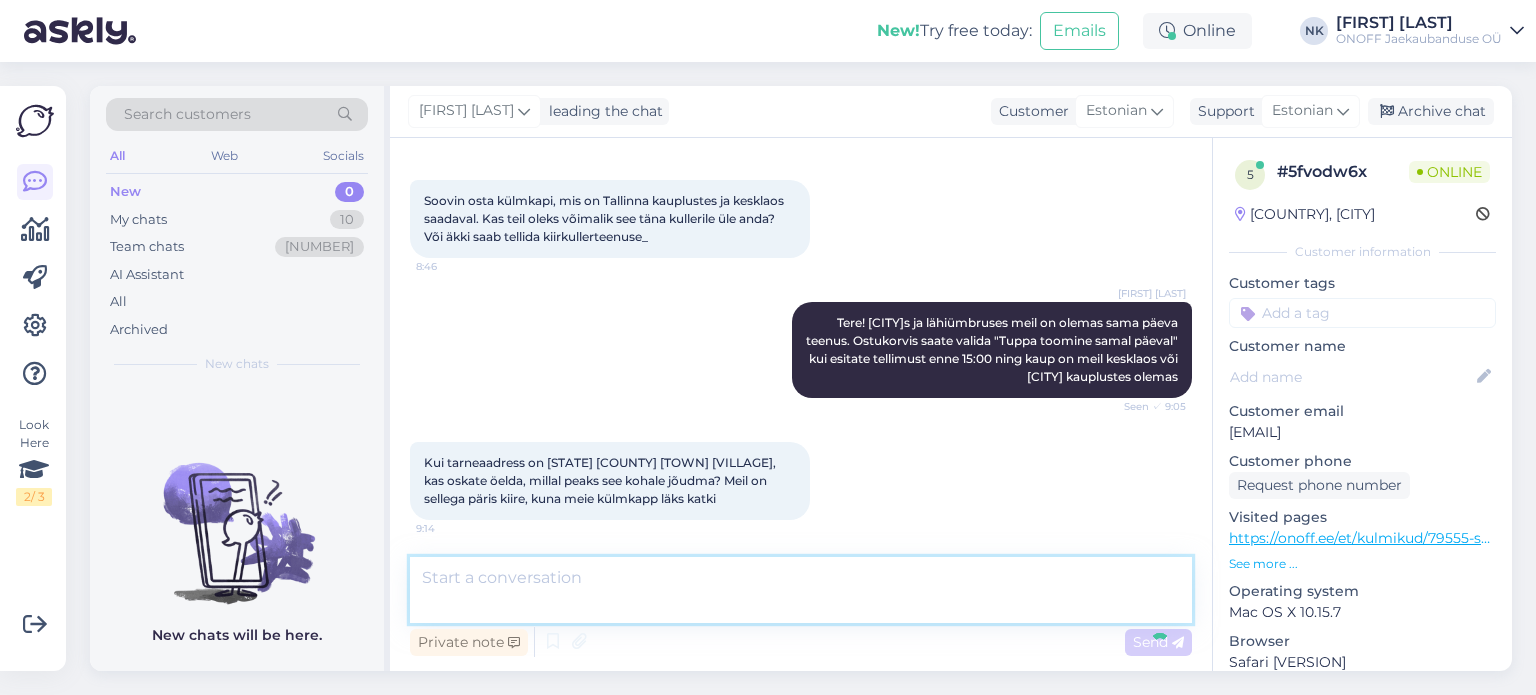 scroll, scrollTop: 270, scrollLeft: 0, axis: vertical 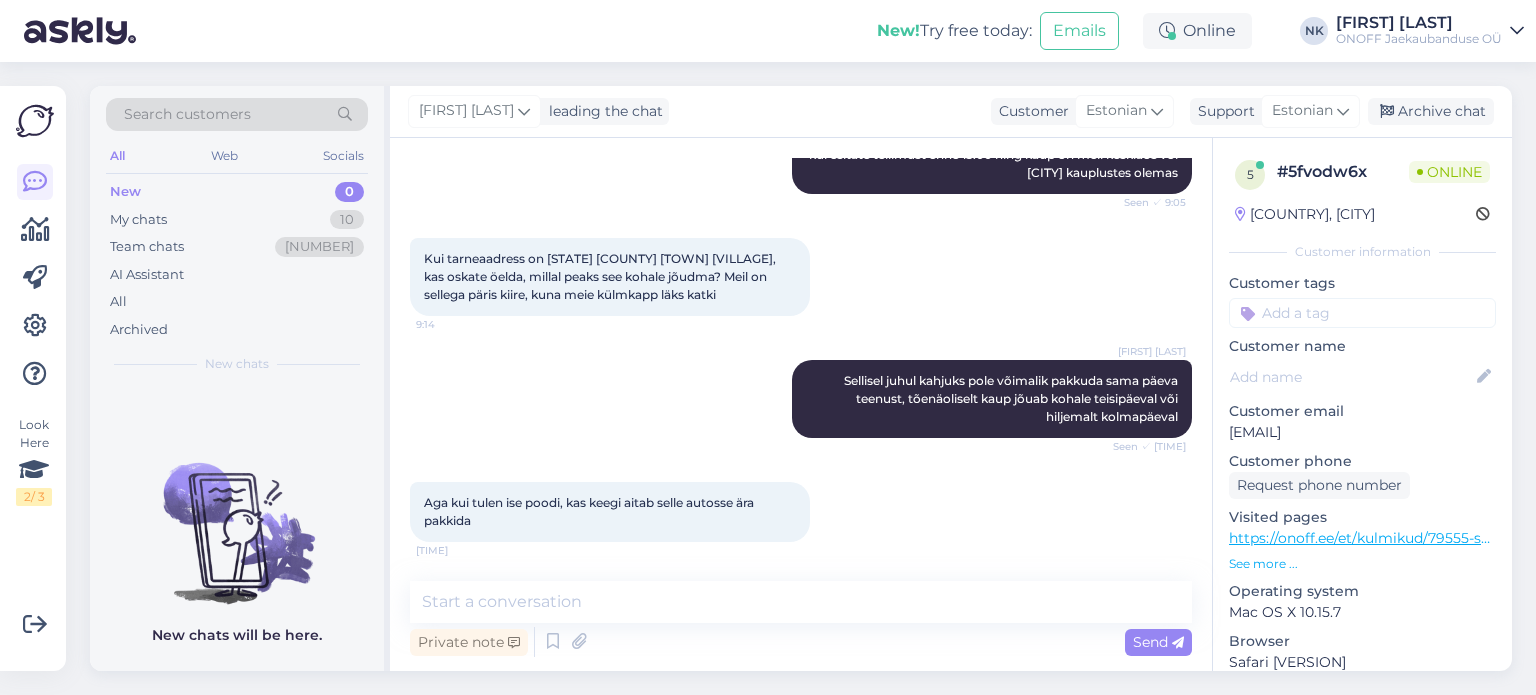 click on "Chat started Aug 1 2025 Tere 8:44 Soovin osta külmkapi, mis on [CITY] kauplustes ja kesklaos saadaval. Kas teil oleks võimalik see täna kullerile üle anda? Või äkki saab tellida kiirkullerteenuse_ 8:46 [NAME] Tere! [CITY]s ja lähiümbruses meil on olemas sama päeva teenus. Ostukorvis saate valida "Tuppa toomine samal päeval" kui esitate tellimust enne 15:00 ning kaup on meil kesklaos või [CITY] kauplustes olemas Seen ✓ 9:05 Kui tarneaadress on [STATE] [COUNTY] [VILLAGE], kas oskate öelda, millal peaks see kohale jõudma? Meil on sellega päris kiire, kuna meie külmkapp läks katki 9:14 [NAME] Sellisel juhul kahjuks pole võimalik pakkuda sama päeva teenust, tõenäoliselt kaup jõuab kohale teisipäeval või hiljemalt kolmapäeval Seen ✓ 9:14 Aga kui tulen ise poodi, kas keegi aitab selle autosse ära pakkida 9:17 Private note Send" at bounding box center [801, 404] 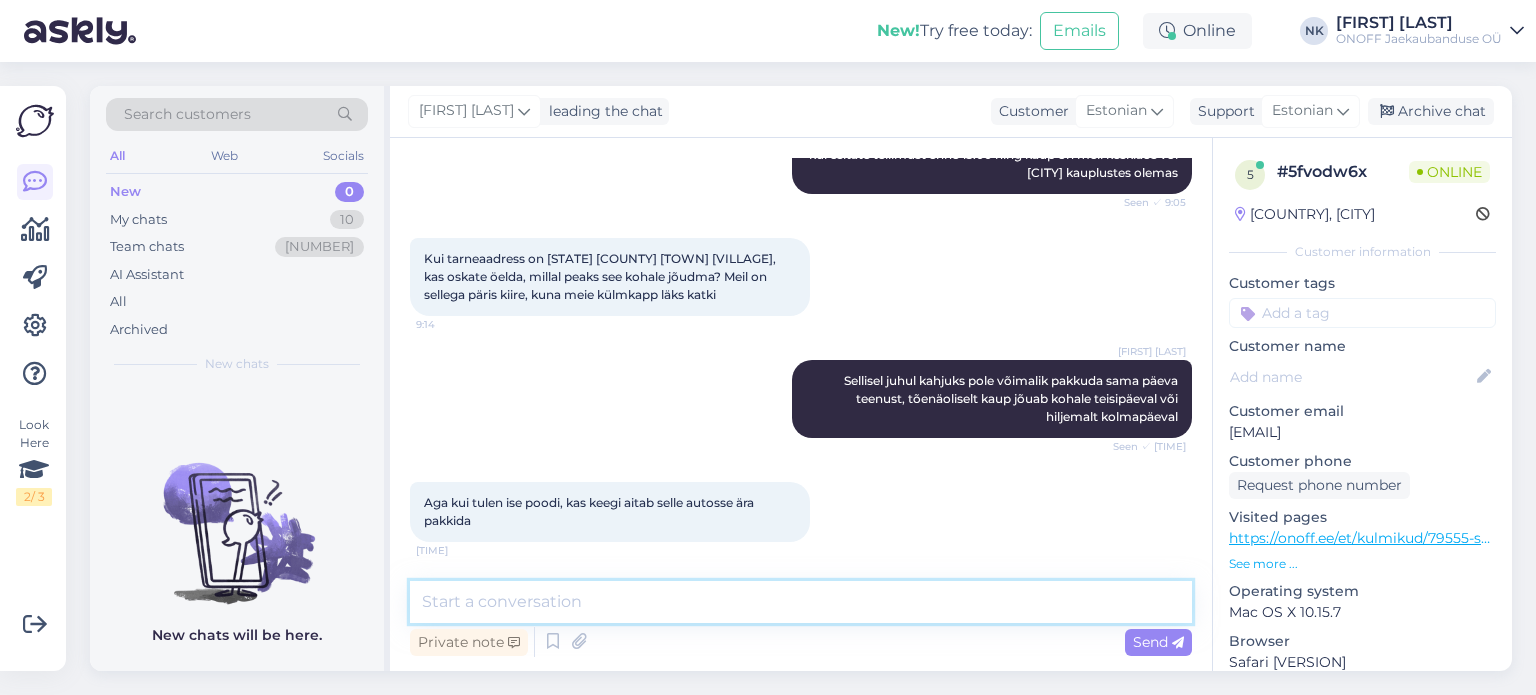 click at bounding box center [801, 602] 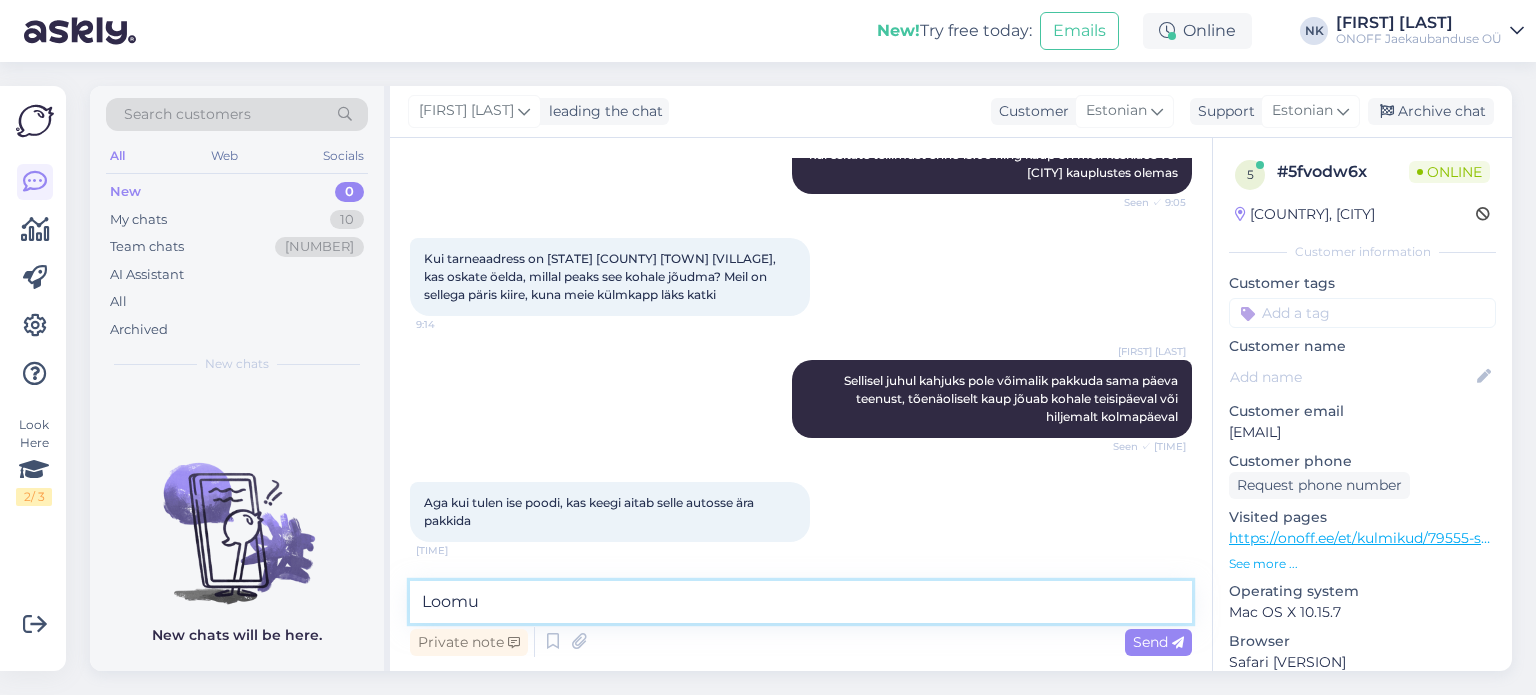 drag, startPoint x: 526, startPoint y: 598, endPoint x: 367, endPoint y: 595, distance: 159.0283 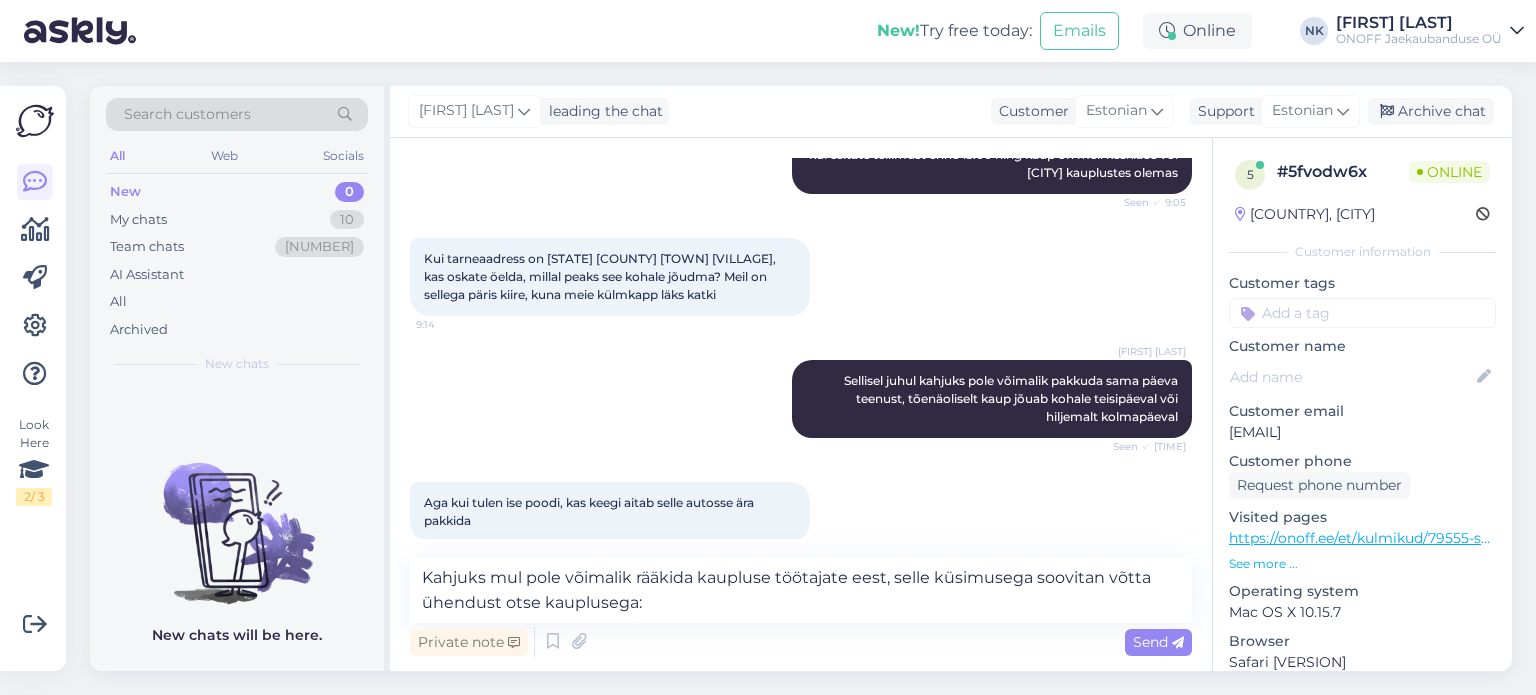 click on "https://onoff.ee/et/kulmikud/79555-samsung-rb38c7b5c12ef-201085568-8806094768466.html" at bounding box center [1554, 538] 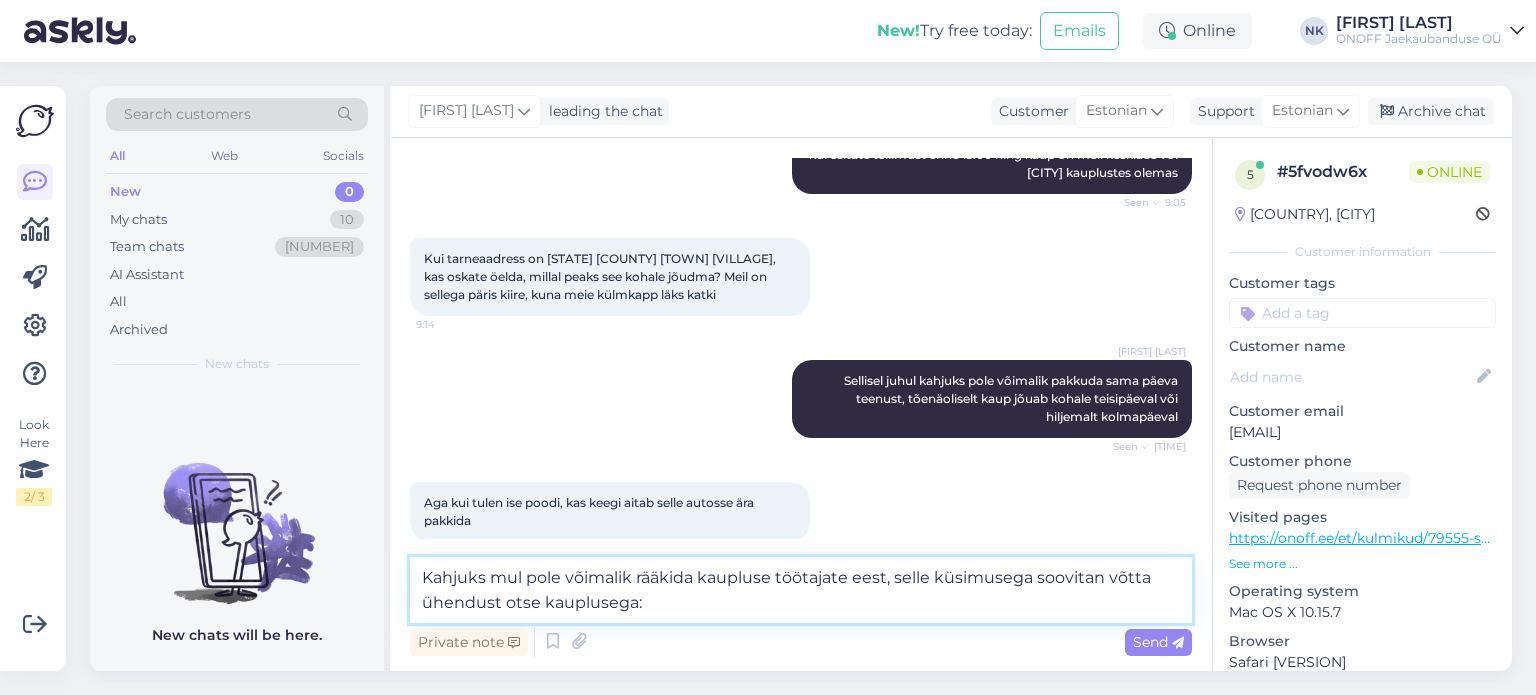 click on "Kahjuks mul pole võimalik rääkida kaupluse töötajate eest, selle küsimusega soovitan võtta ühendust otse kauplusega:" at bounding box center (801, 590) 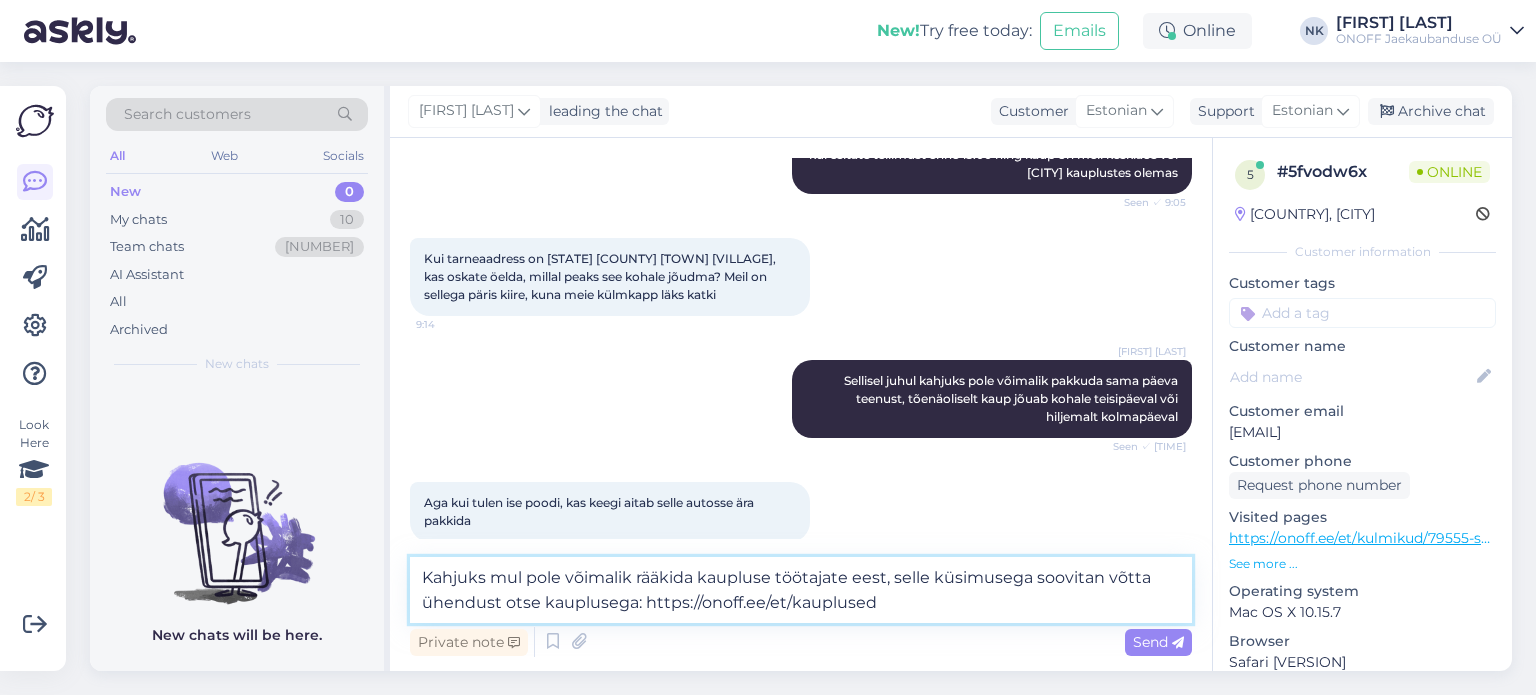 drag, startPoint x: 435, startPoint y: 570, endPoint x: 412, endPoint y: 569, distance: 23.021729 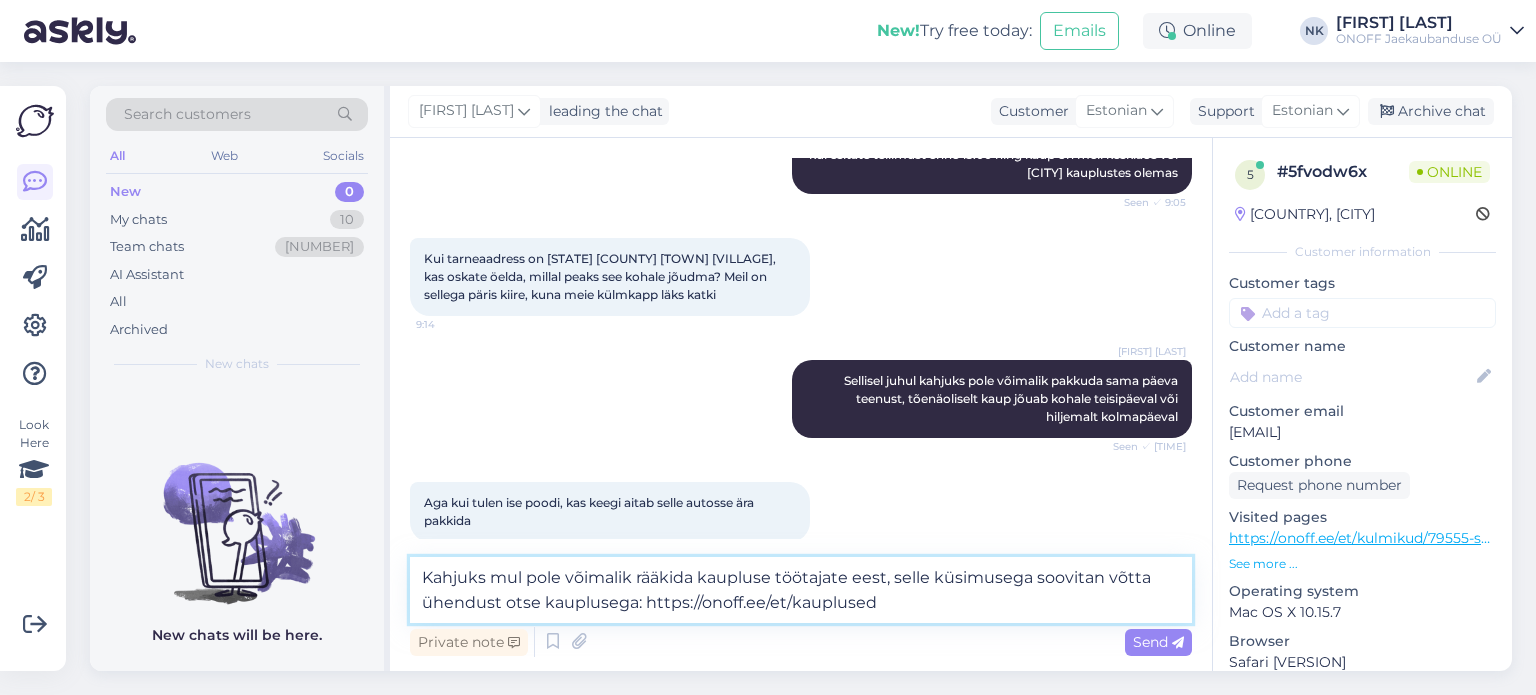 type on "Kahjuks mul pole võimalik rääkida kaupluse töötajate eest, selle küsimusega soovitan võtta ühendust otse kauplusega: https://onoff.ee/et/kauplused" 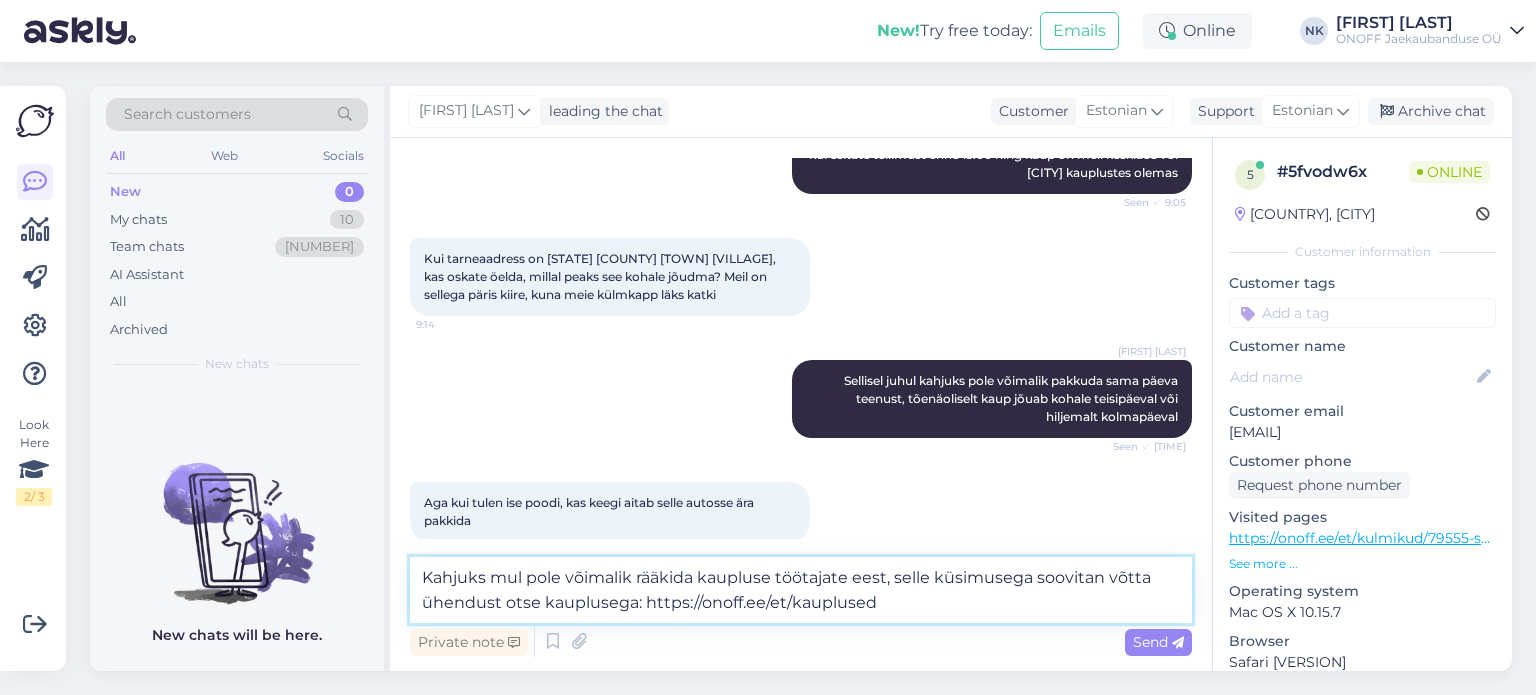 click on "Kahjuks mul pole võimalik rääkida kaupluse töötajate eest, selle küsimusega soovitan võtta ühendust otse kauplusega: https://onoff.ee/et/kauplused" at bounding box center (801, 590) 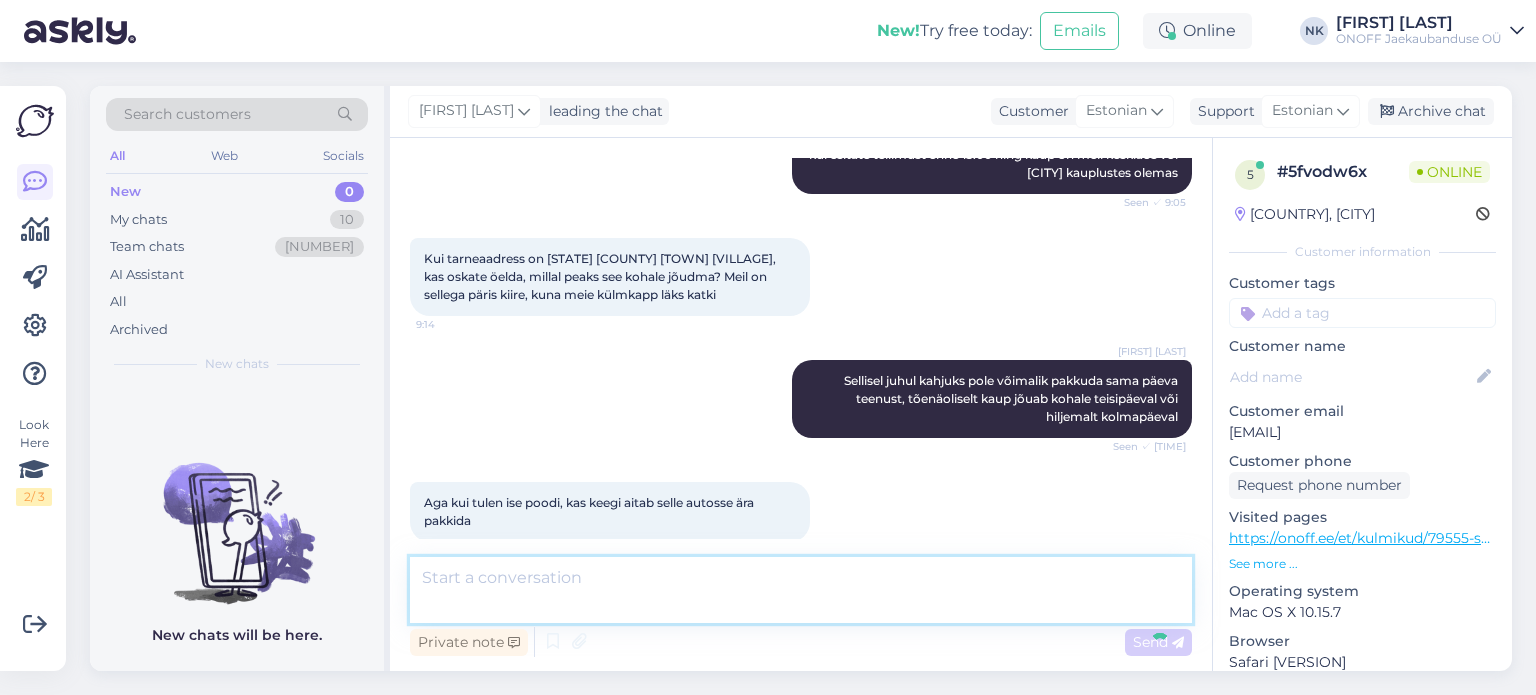 scroll, scrollTop: 496, scrollLeft: 0, axis: vertical 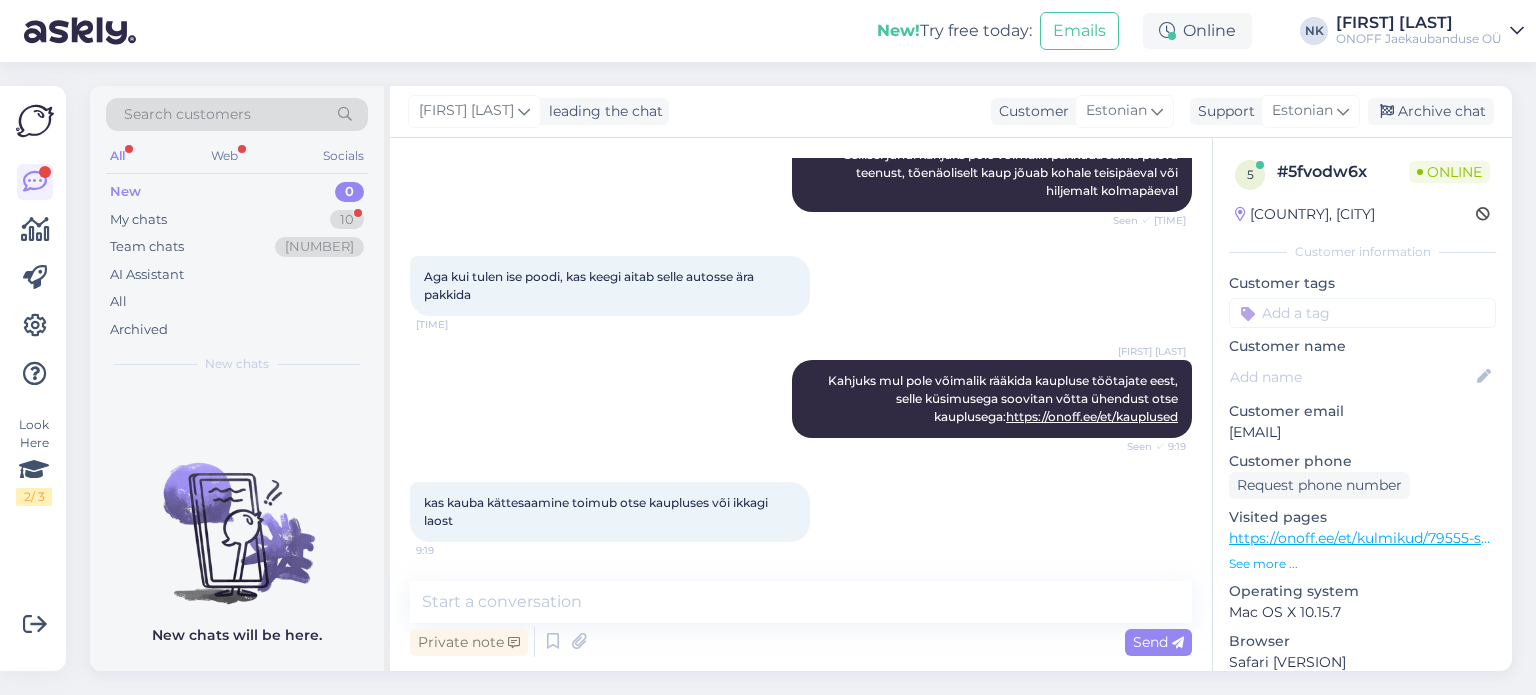 click on "Chat started [DATE] [TIME] Tere [TIME] Soovin osta külmkapi, mis on [CITY] kauplustes ja kesklaos saadaval. Kas teil oleks võimalik see täna kullerile üle anda? Või äkki saab tellida kiirkullerteenuse_ [TIME] [NAME] Tere! [CITY]s ja lähiümbruses meil on olemas sama päeva teenus. Ostukorvis saate valida "Tuppa toomine samal päeval" kui esitate tellimust enne [TIME] ning kaup on meil kesklaos või [CITY] kauplustes olemas Seen ✓ [TIME] Kui tarneaadress on Harjumaa Lääne-Harju vald Tuulna küla, kas oskate öelda, millal peaks see kohale jõudma? Meil on sellega päris kiire, kuna meie külmkapp läks katki [TIME] [NAME] Sellisel juhul kahjuks pole võimalik pakkuda sama päeva teenust, tõenäoliselt kaup jõuab kohale teisipäeval või hiljemalt kolmapäeval Seen ✓ [TIME] Aga kui tulen ise poodi, kas keegi aitab selle autosse ära pakkida [TIME] [NAME] https://onoff.ee/et/kauplused Seen ✓ [TIME] kas kauba kättesaamine toimub otse kaupluses või ikkagi laost [TIME]" at bounding box center (801, 404) 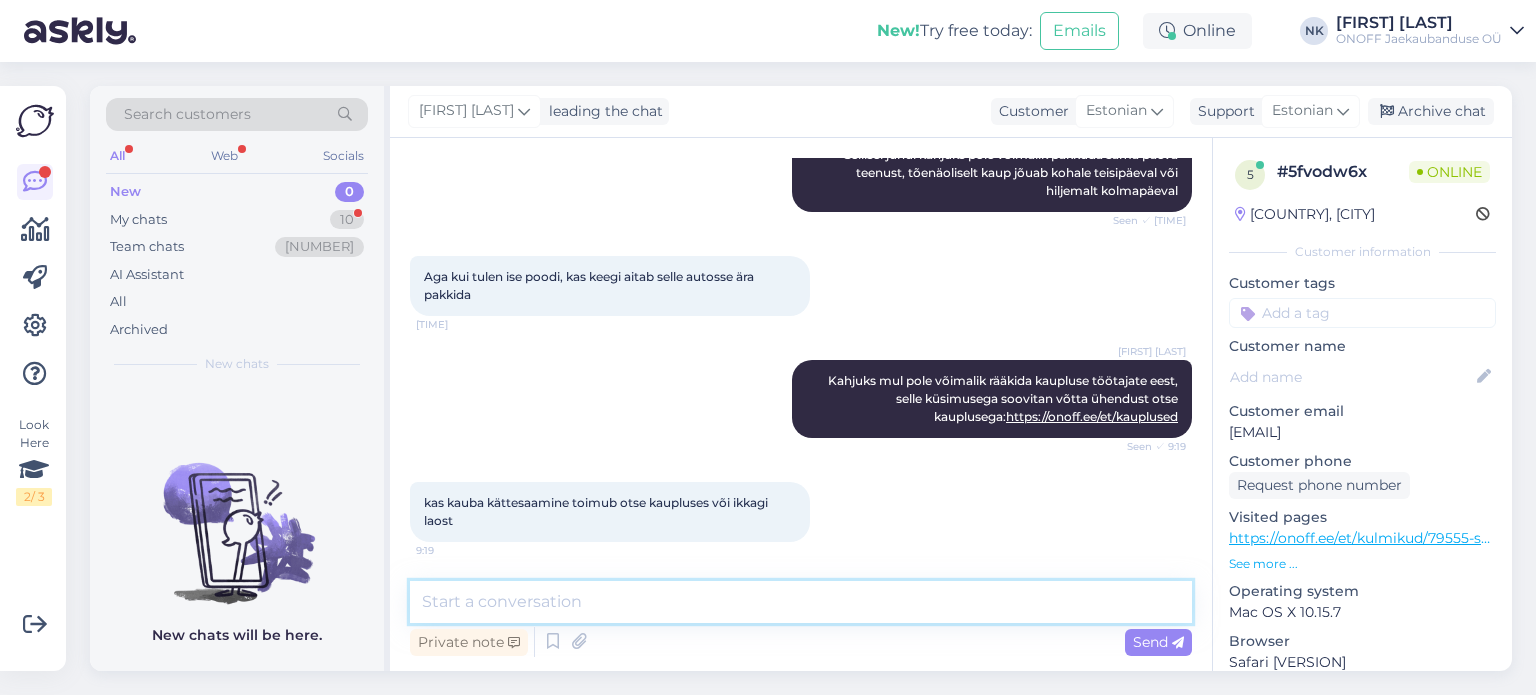 click at bounding box center [801, 602] 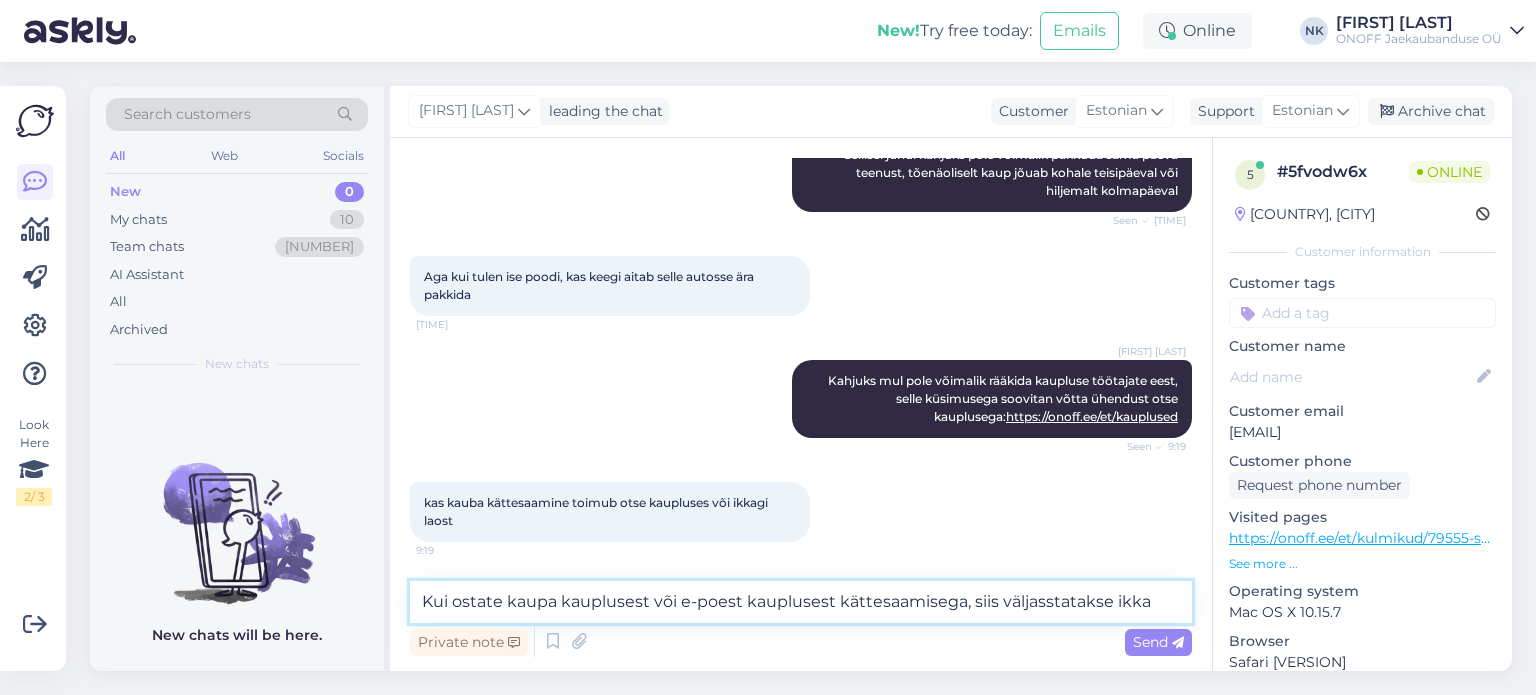 scroll, scrollTop: 622, scrollLeft: 0, axis: vertical 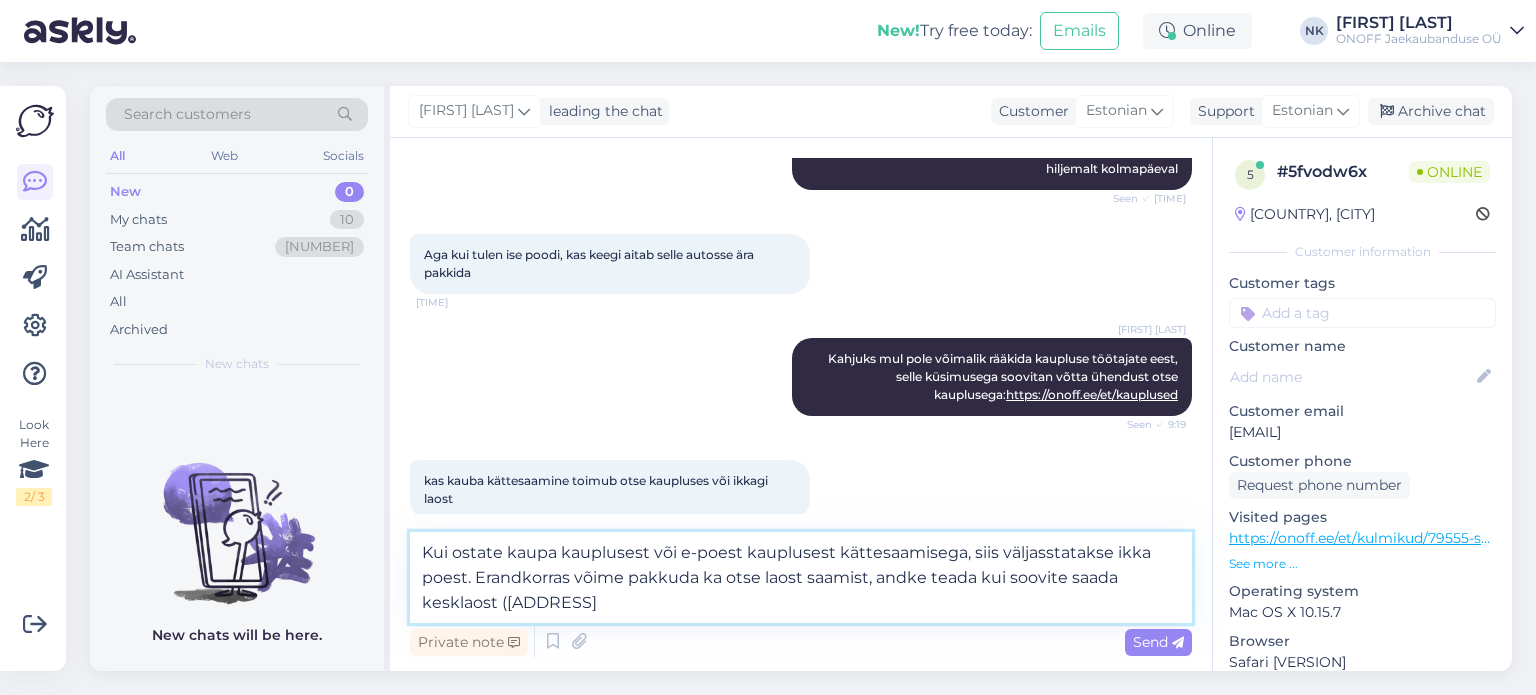 type on "Kui ostate kaupa kauplusest või e-poest kauplusest kättesaamisega, siis väljasstatakse ikka poest. Erandkorras võime pakkuda ka otse laost saamist, andke teada kui soovite saada kesklaost ([ADDRESS])" 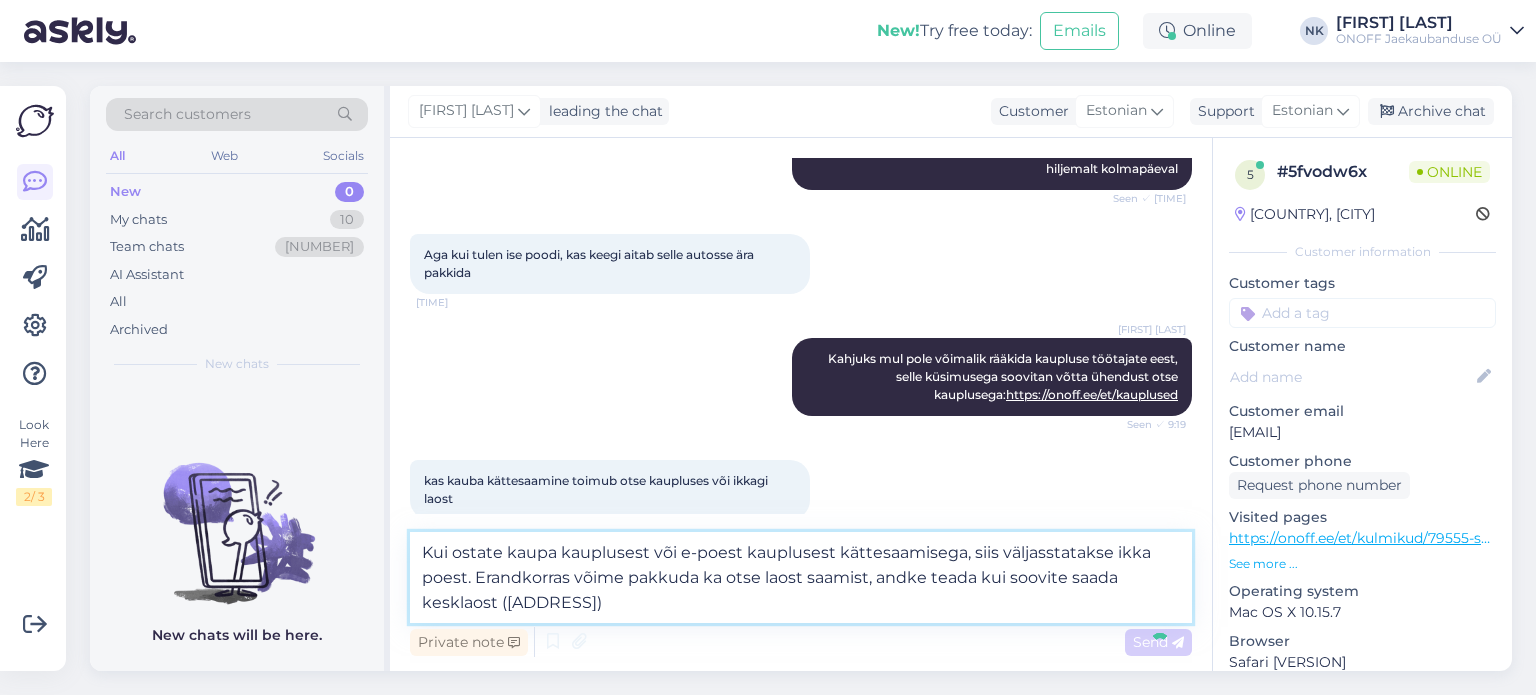 type 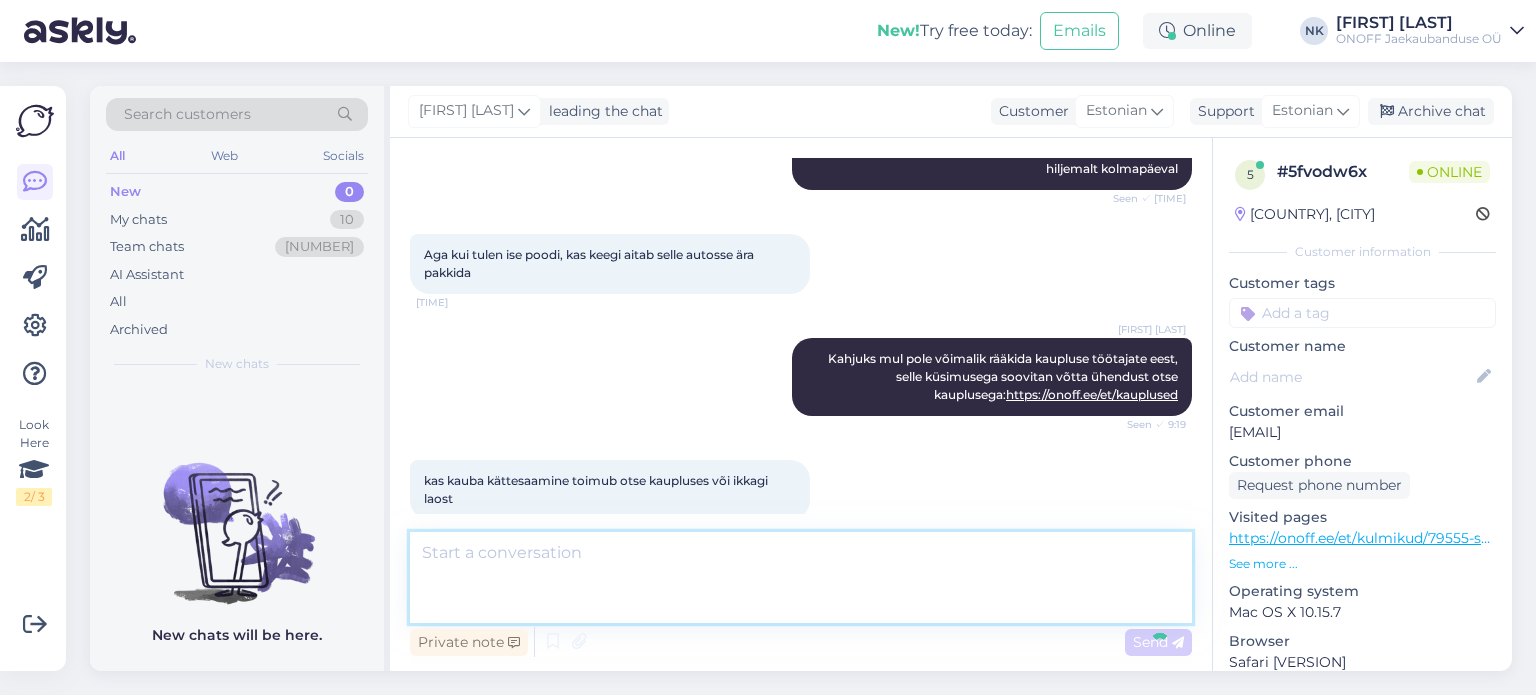 scroll, scrollTop: 740, scrollLeft: 0, axis: vertical 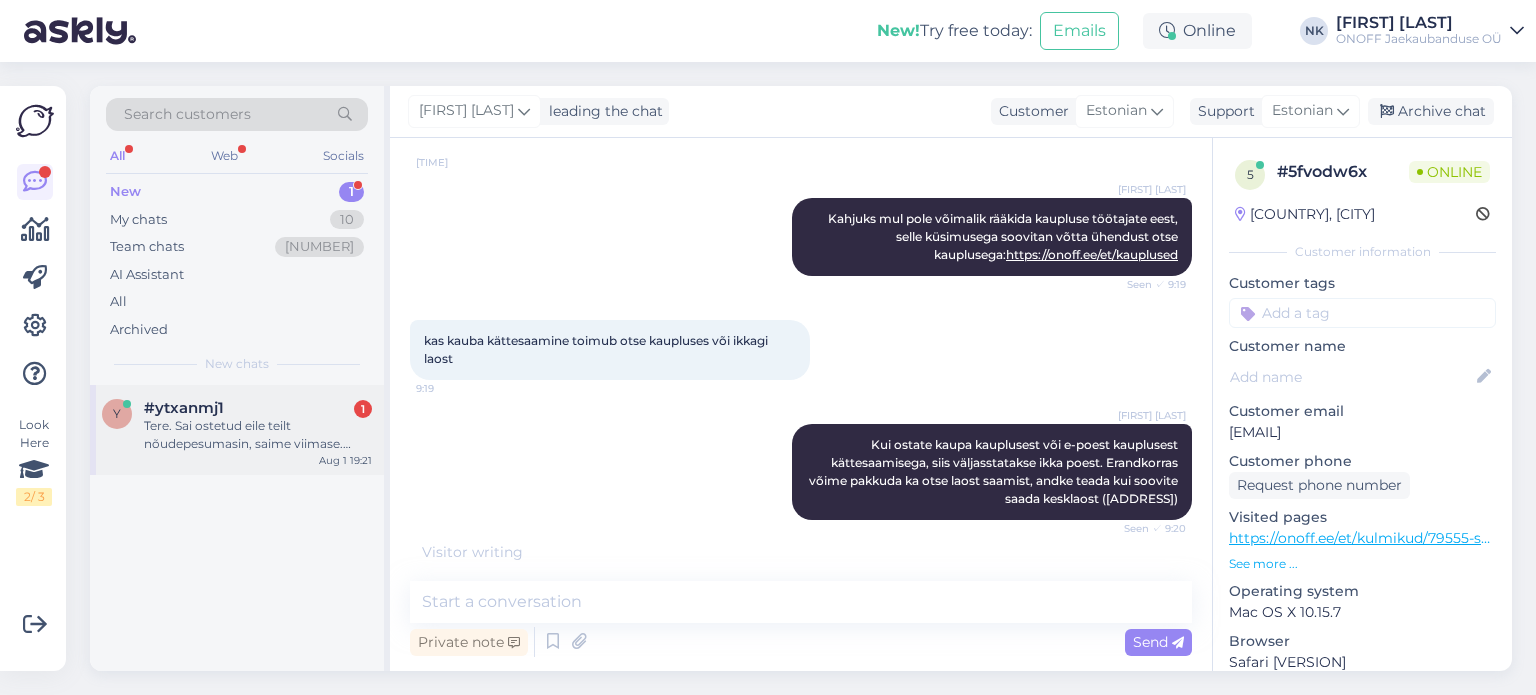 click on "Tere. Sai ostetud eile teilt nõudepesumasin, saime viimase. Kodus lahti tehes ei leidnud vee kareduse testriba kuskilt." at bounding box center [258, 435] 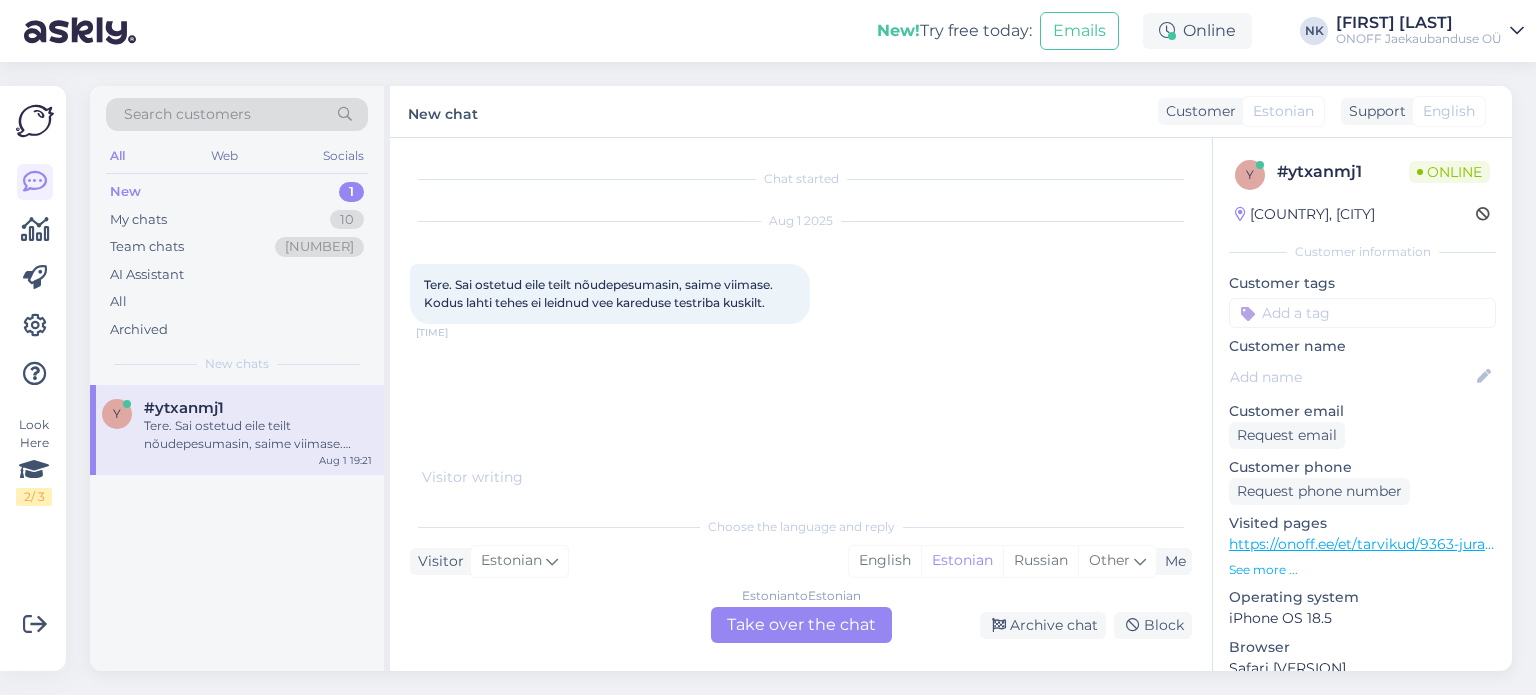 scroll, scrollTop: 0, scrollLeft: 0, axis: both 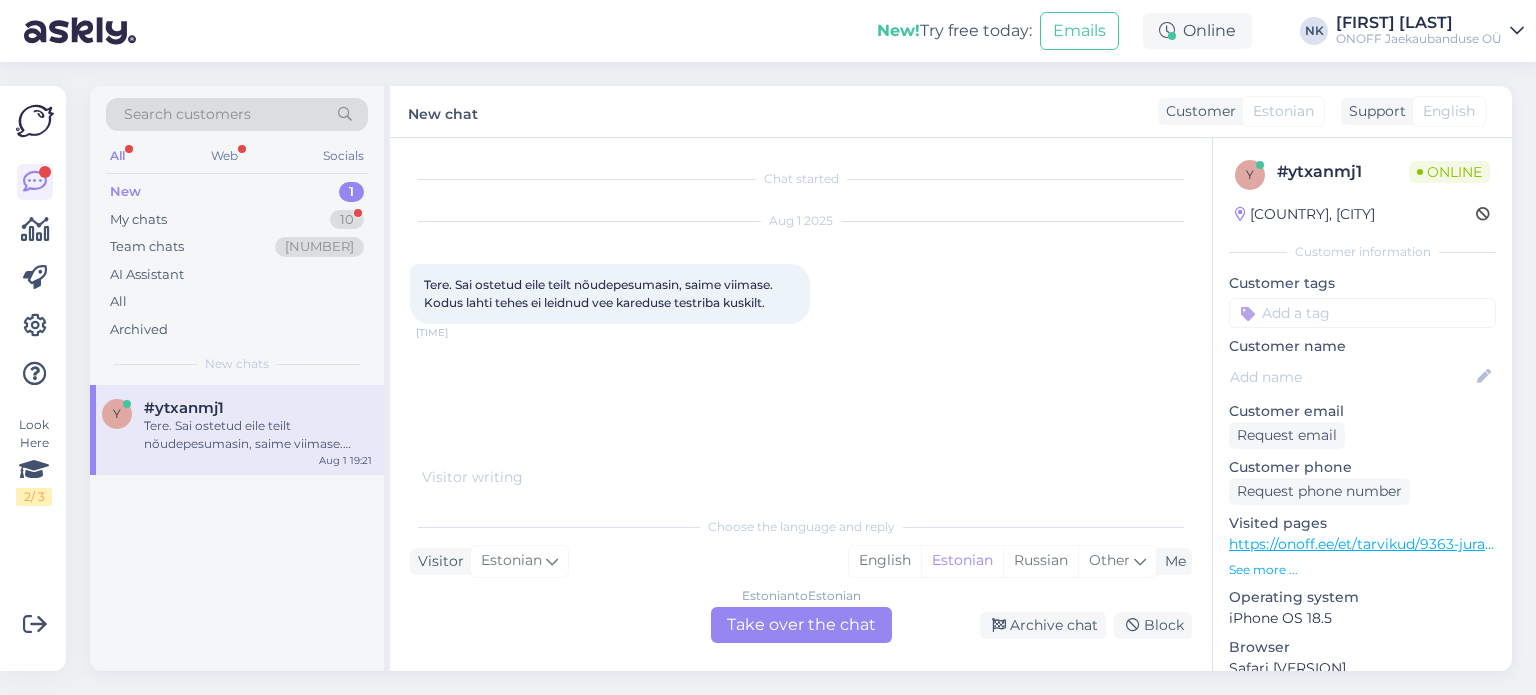 drag, startPoint x: 456, startPoint y: 279, endPoint x: 795, endPoint y: 296, distance: 339.426 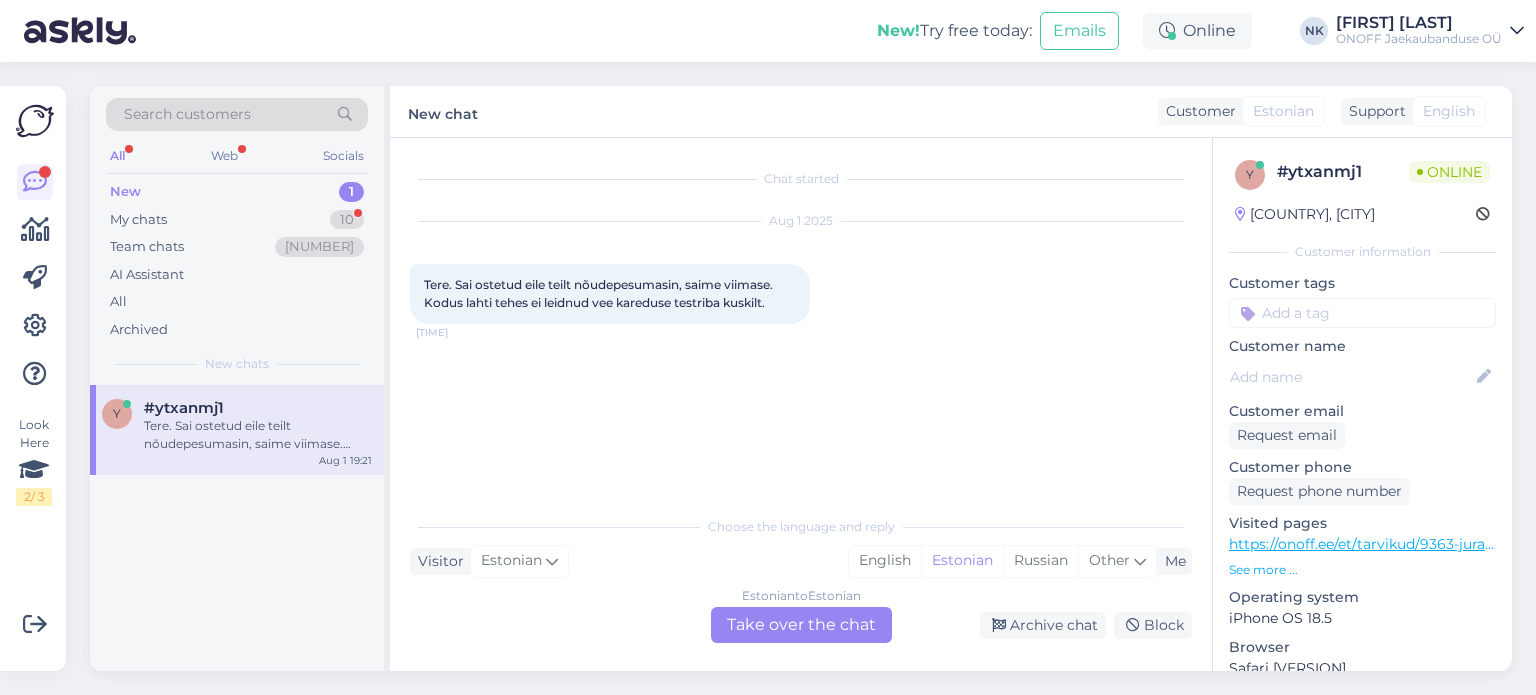 click on "[MONTH] [DAY] [YEAR] Tere. Sai ostetud eile teilt nõudepesumasin, saime viimase. Kodus lahti tehes ei leidnud vee kareduse testriba kuskilt. [TIME]" at bounding box center (801, 273) 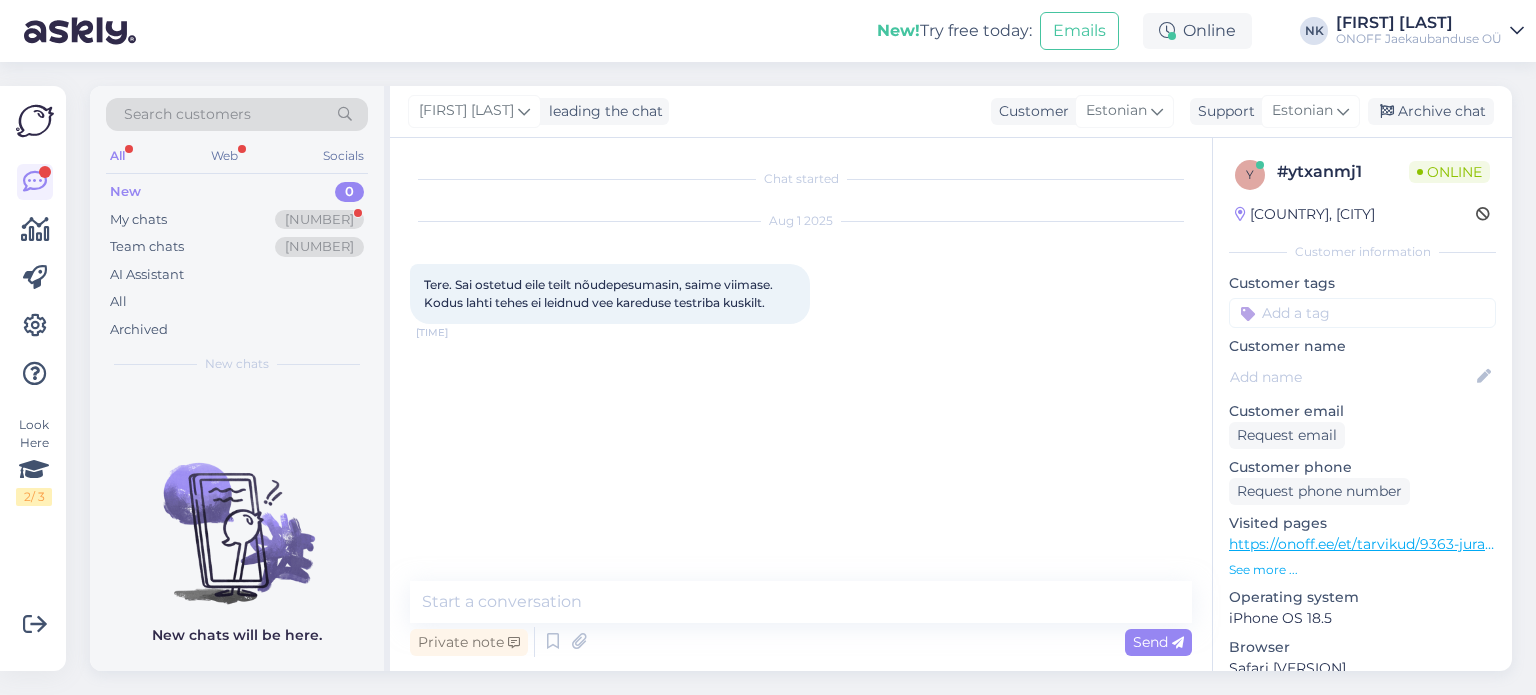 click on "https://onoff.ee/et/tarvikud/9363-jura-vee-kareduse-tester-59851-8812412-7610917598519.html" at bounding box center (1551, 544) 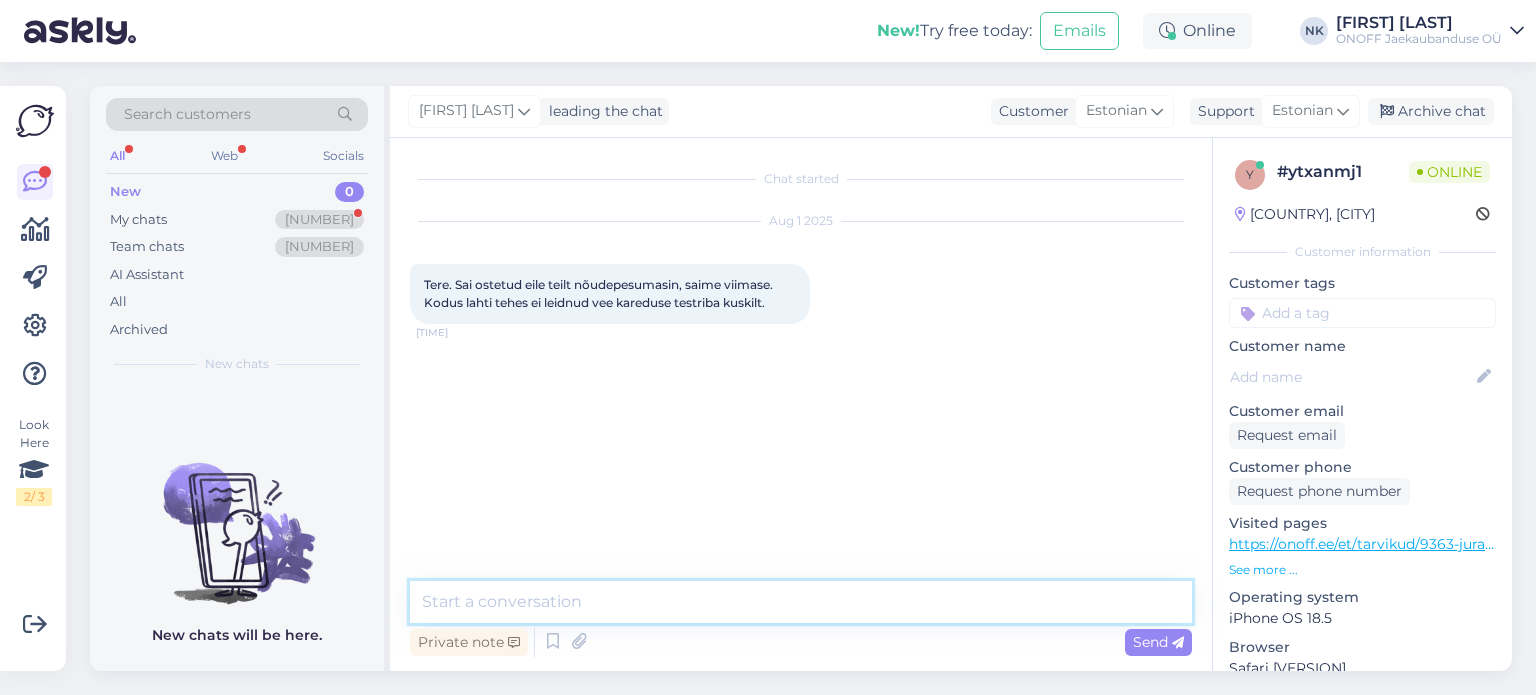 click at bounding box center (801, 602) 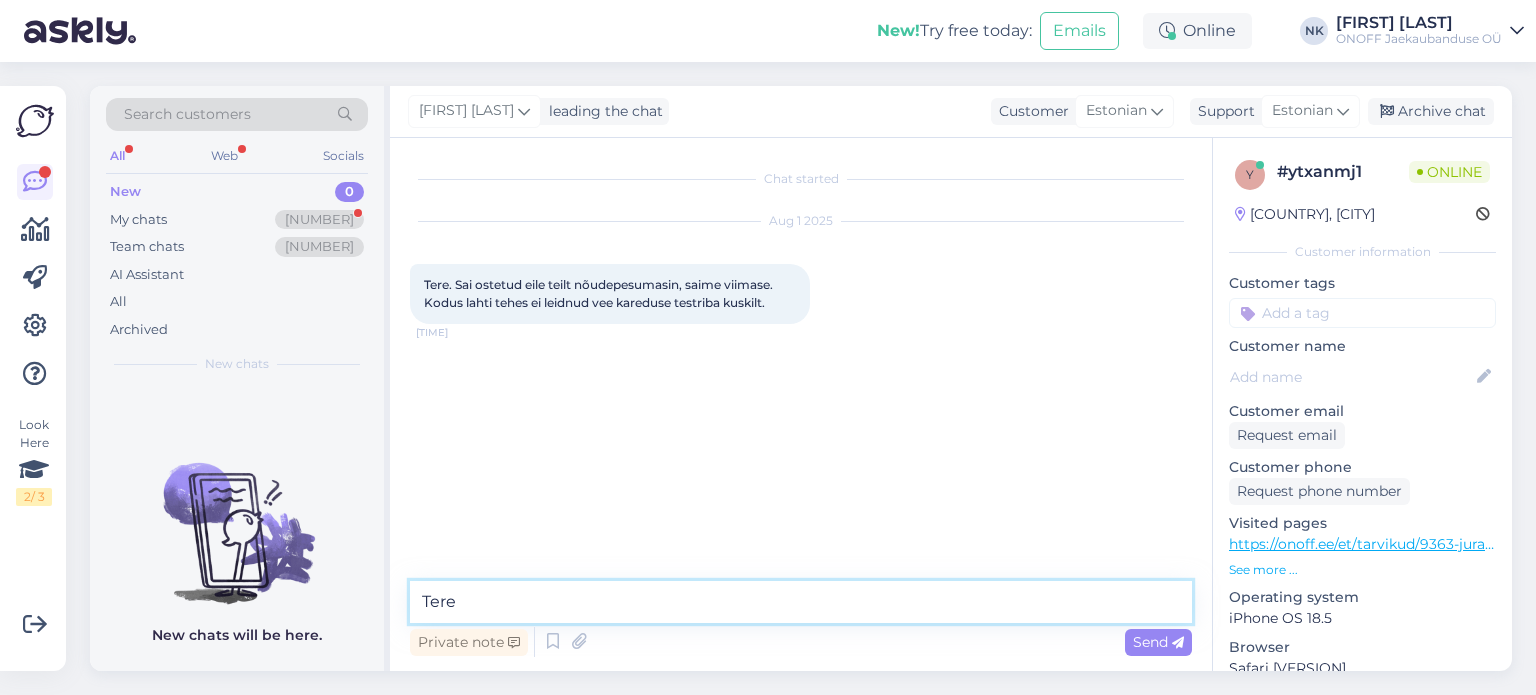 click on "Tere" at bounding box center [801, 602] 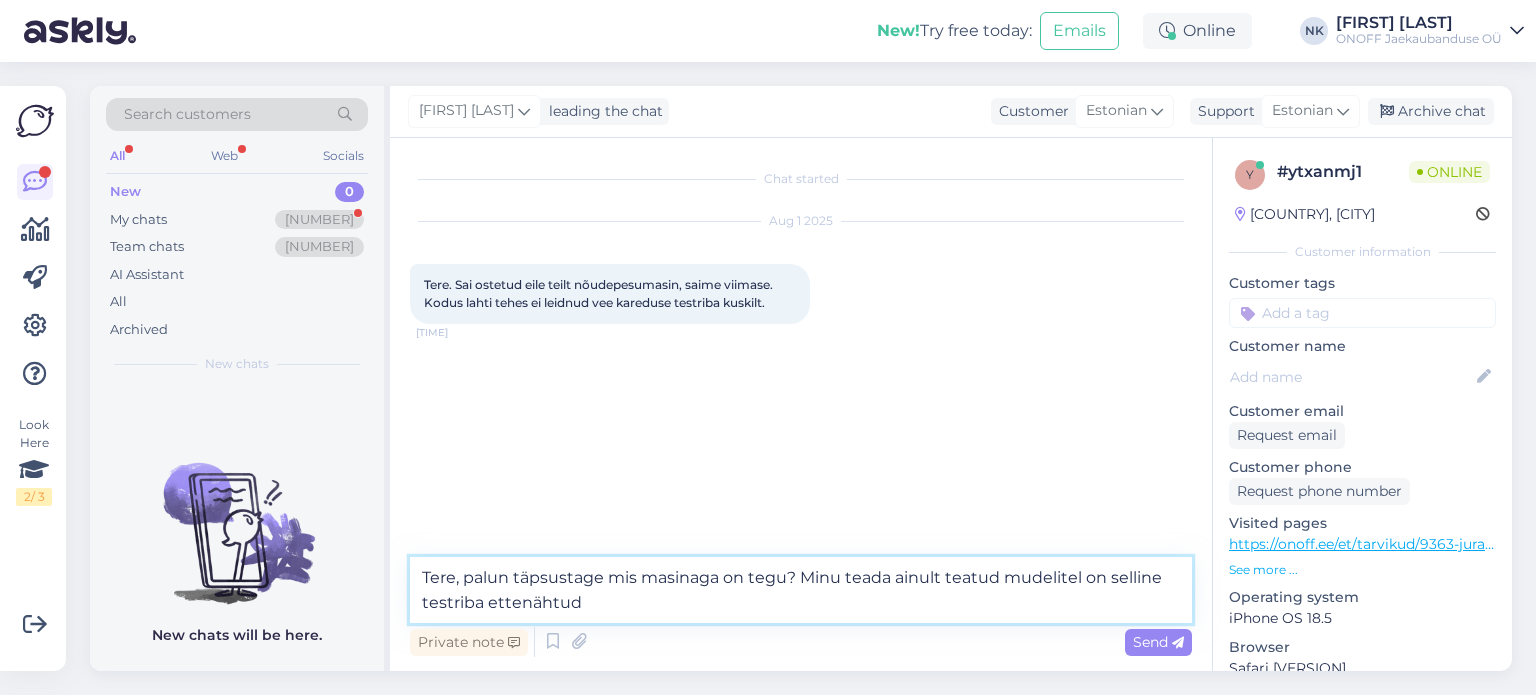 click on "Tere, palun täpsustage mis masinaga on tegu? Minu teada ainult teatud mudelitel on selline testriba ettenähtud" at bounding box center [801, 590] 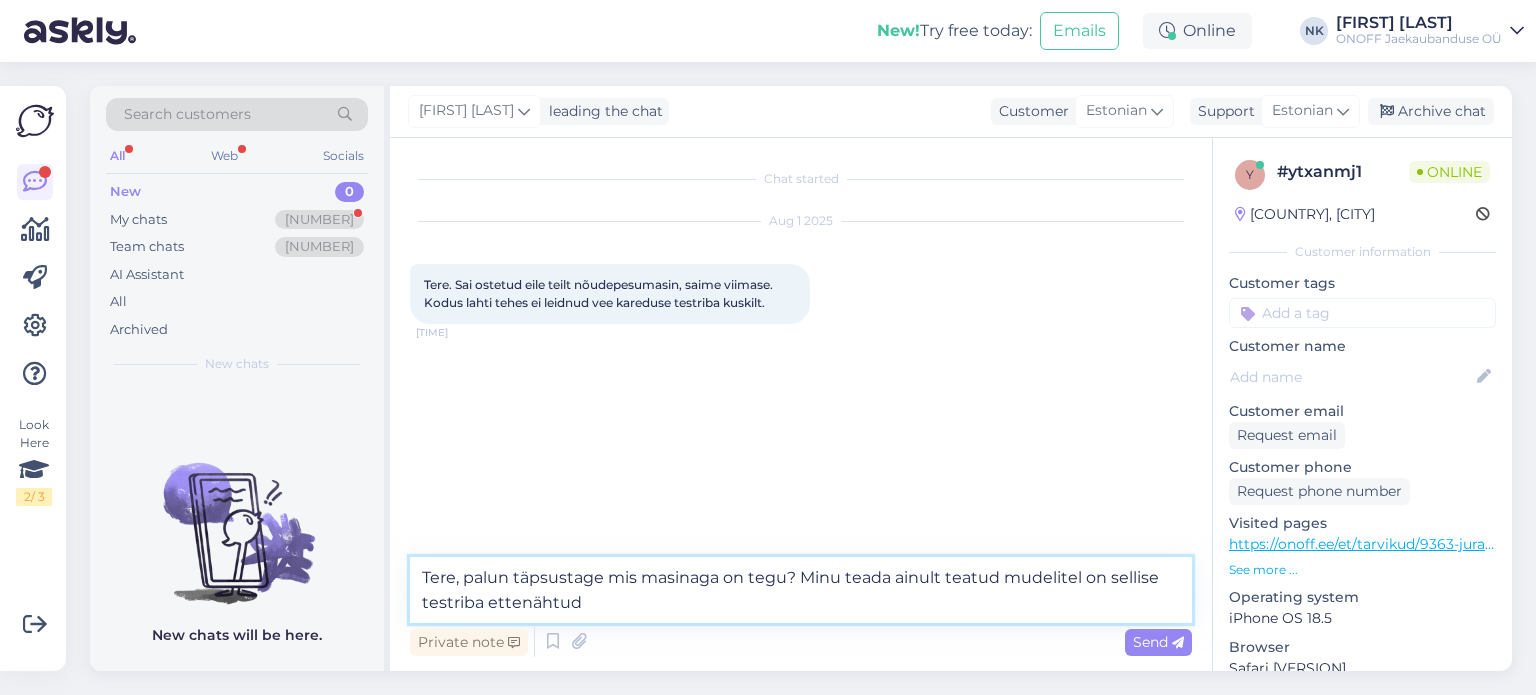 click on "Tere, palun täpsustage mis masinaga on tegu? Minu teada ainult teatud mudelitel on sellise testriba ettenähtud" at bounding box center (801, 590) 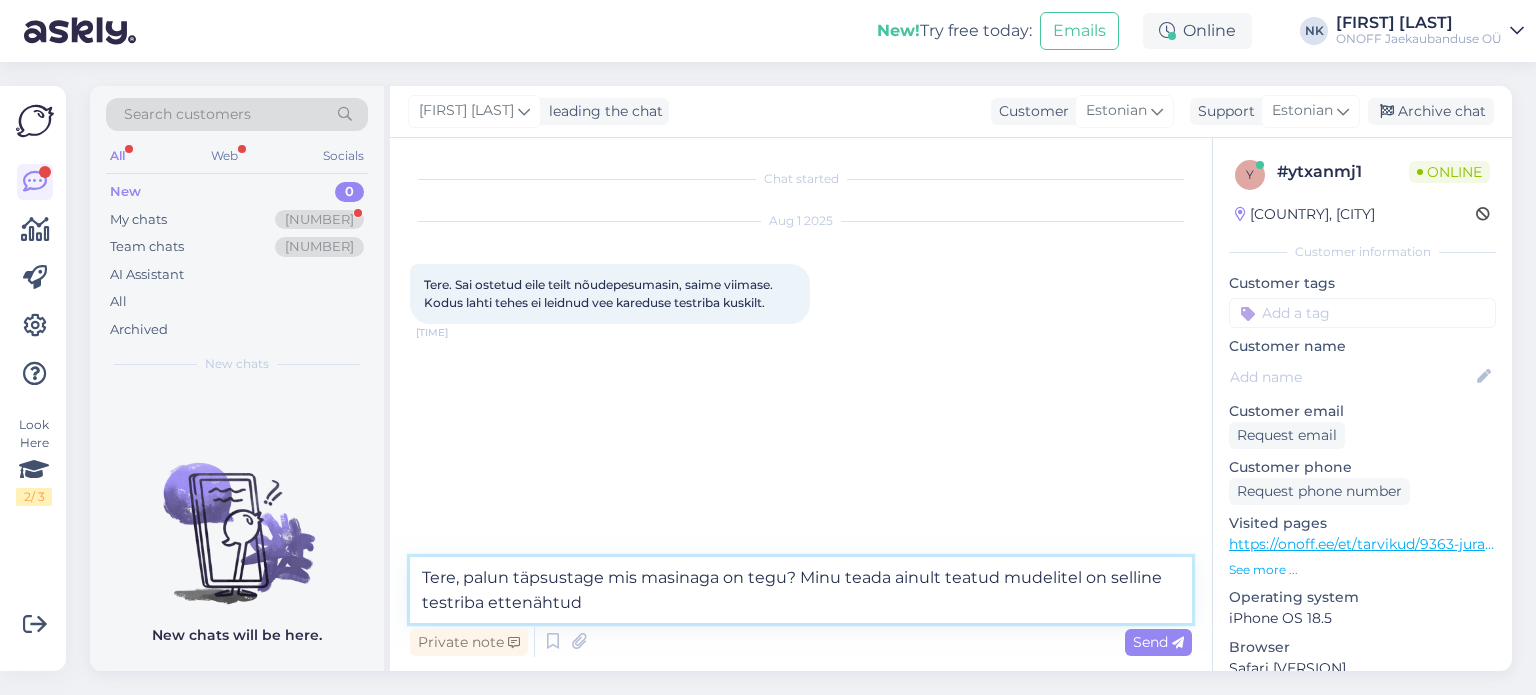 click on "Tere, palun täpsustage mis masinaga on tegu? Minu teada ainult teatud mudelitel on selline testriba ettenähtud" at bounding box center (801, 590) 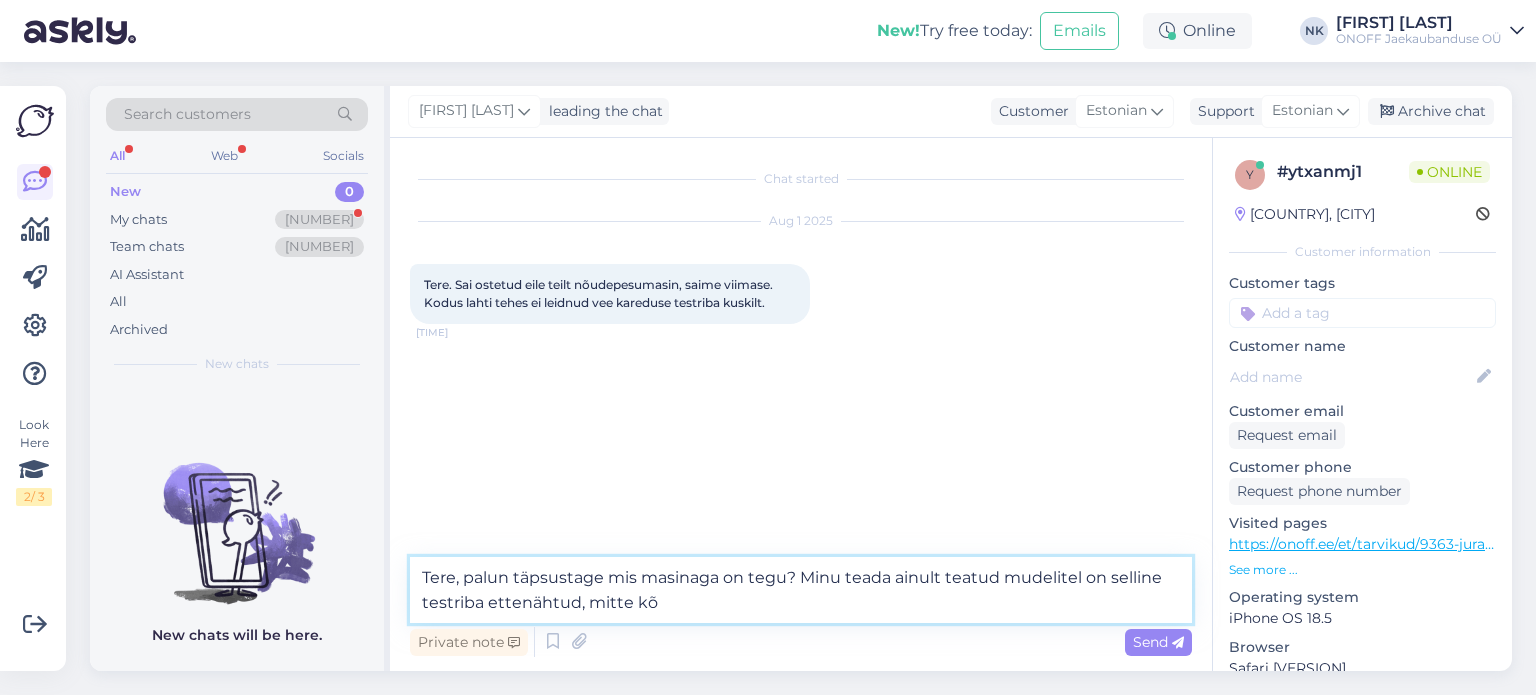 drag, startPoint x: 718, startPoint y: 619, endPoint x: 801, endPoint y: 583, distance: 90.47099 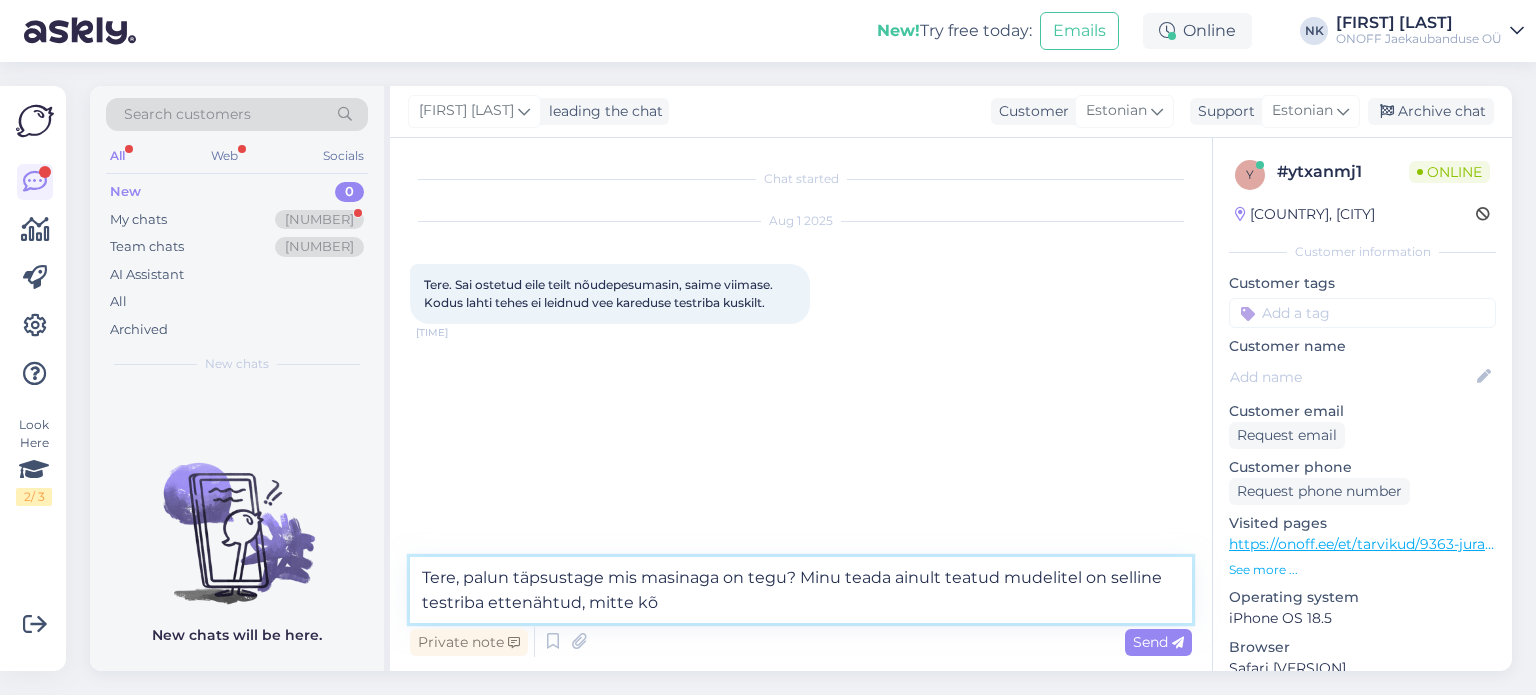click on "Tere, palun täpsustage mis masinaga on tegu? Minu teada ainult teatud mudelitel on selline testriba ettenähtud, mitte kõ" at bounding box center [801, 590] 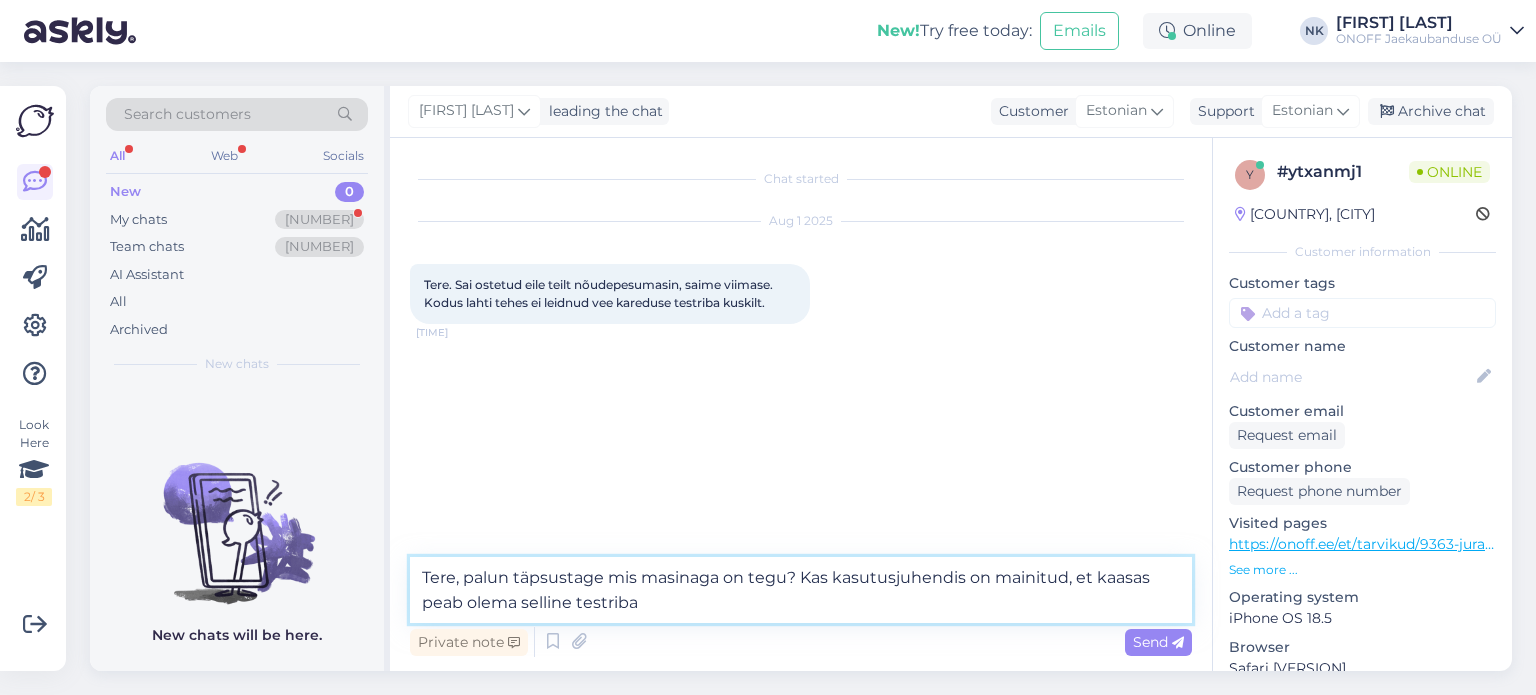 type on "Tere, palun täpsustage mis masinaga on tegu? Kas kasutusjuhendis on mainitud, et kaasas peab olema selline testriba?" 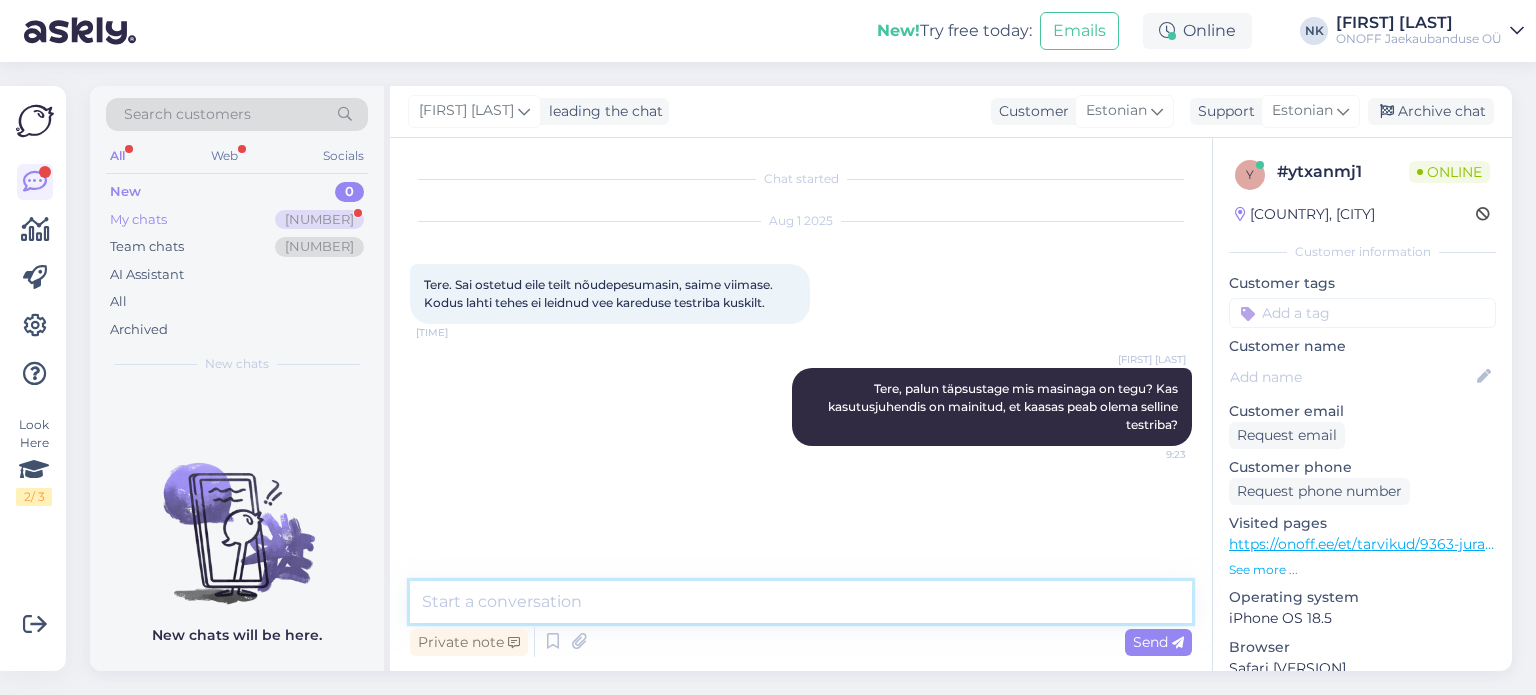 type 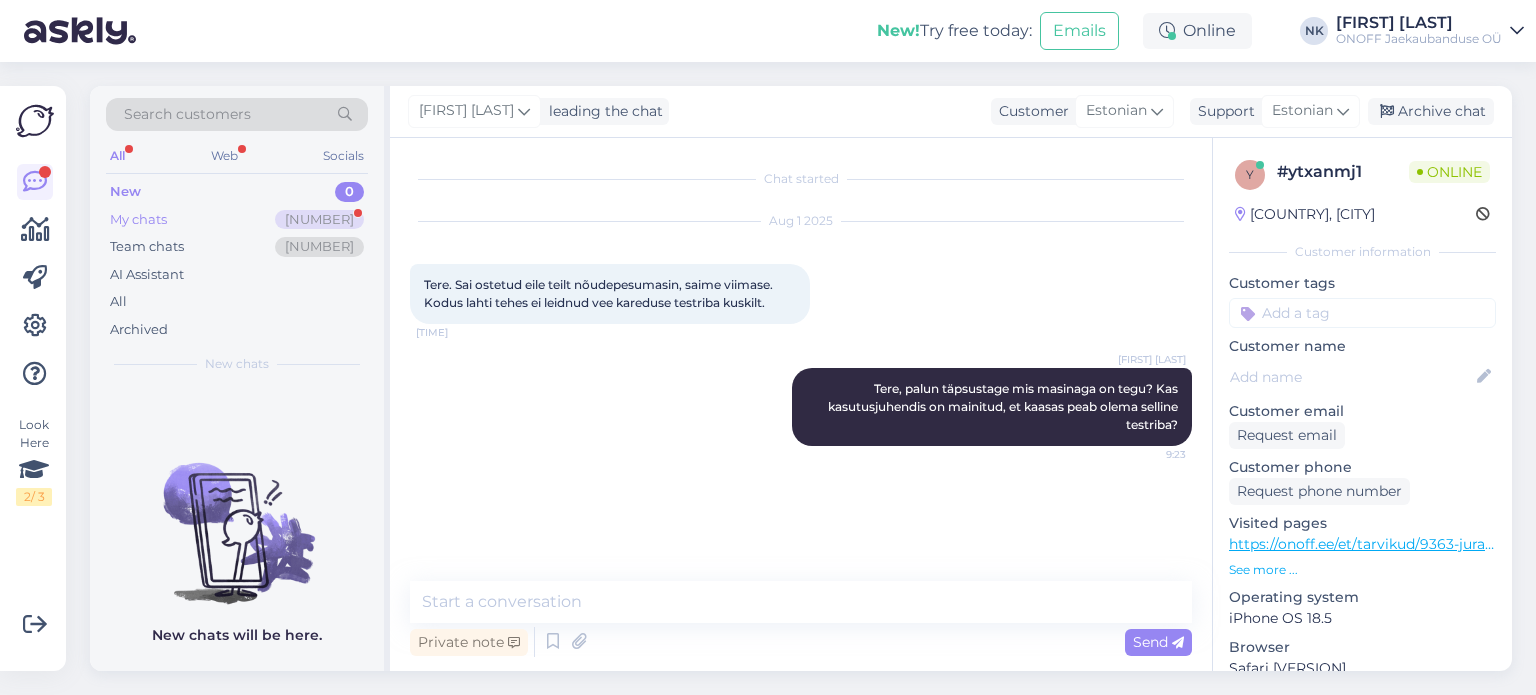 click on "[BRAND] [NUMBER] [BRAND] [NUMBER] [BRAND]" at bounding box center [237, 260] 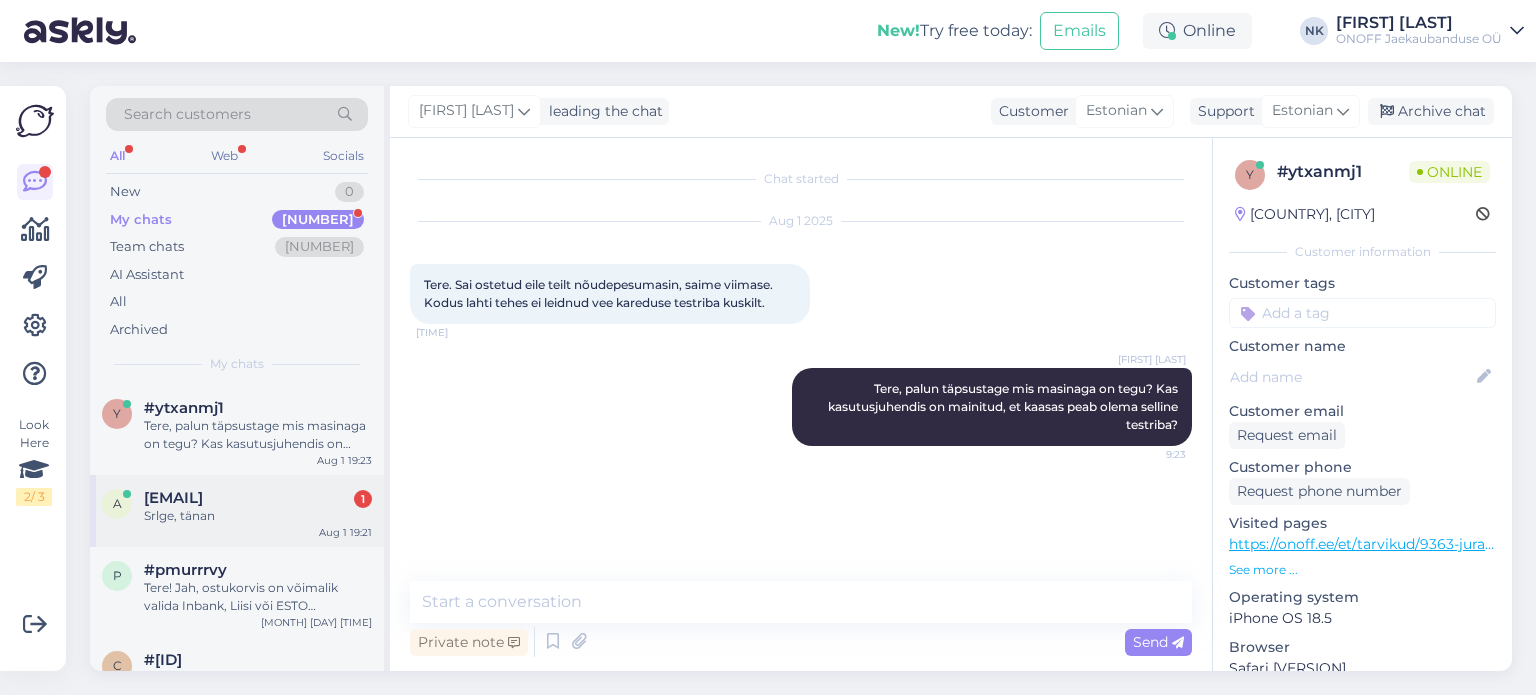 click on "Tere, [EMAIL] 1 Srlge, tänan Aug 1 9:21" at bounding box center [237, 511] 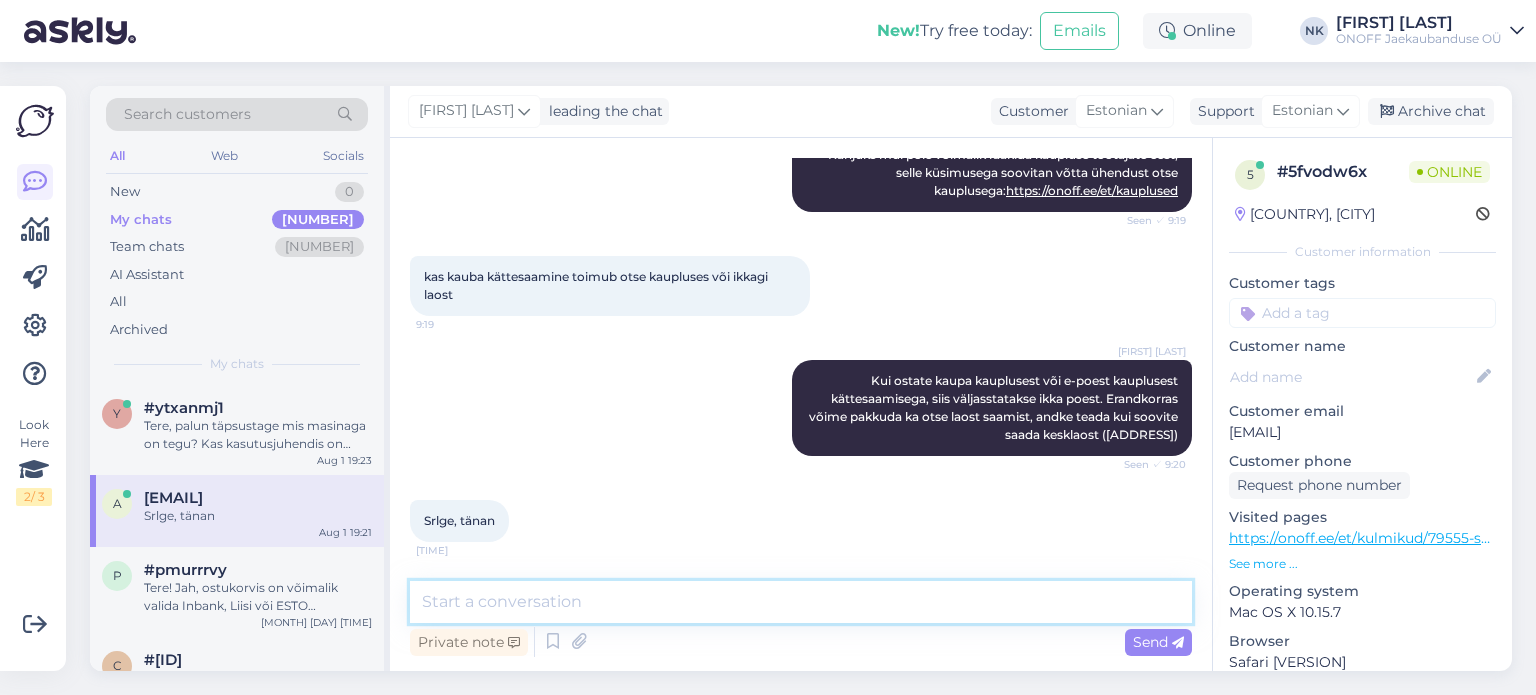 click at bounding box center (801, 602) 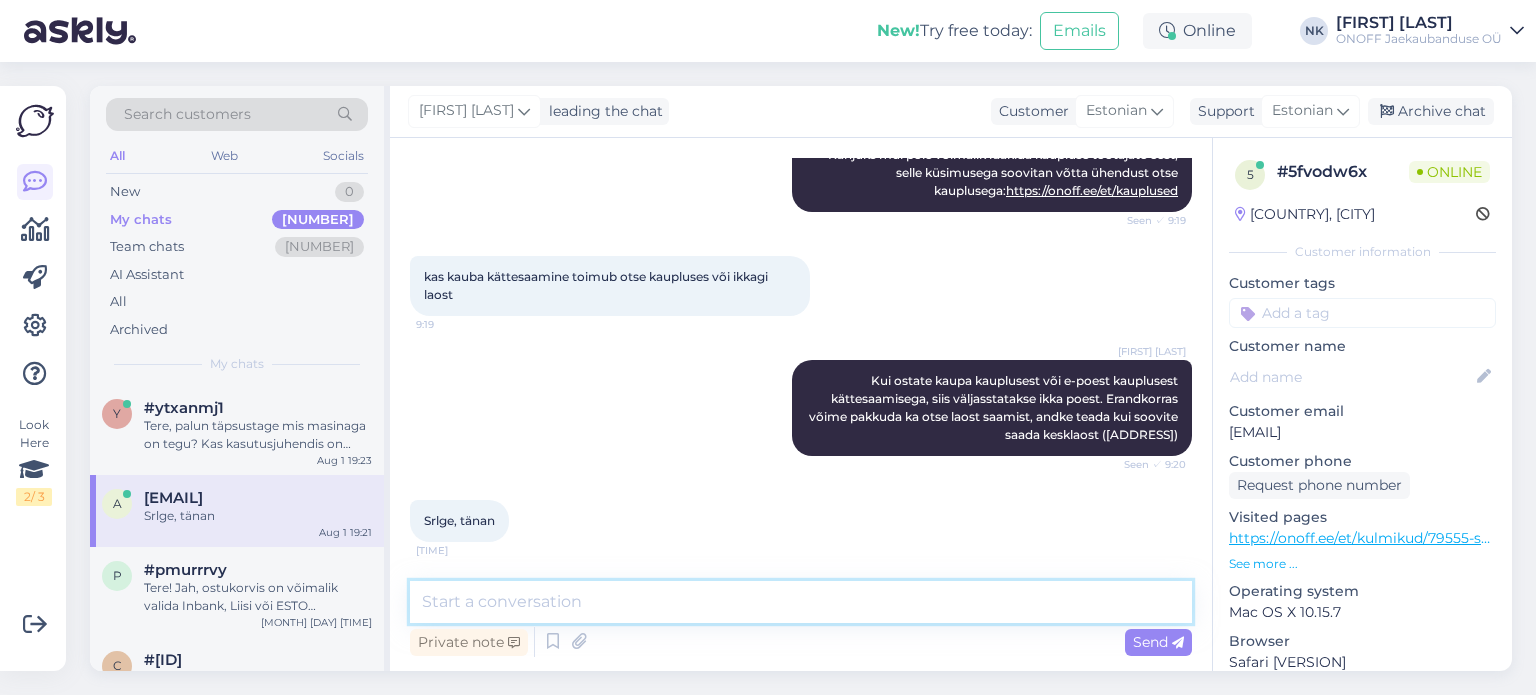 click at bounding box center [801, 602] 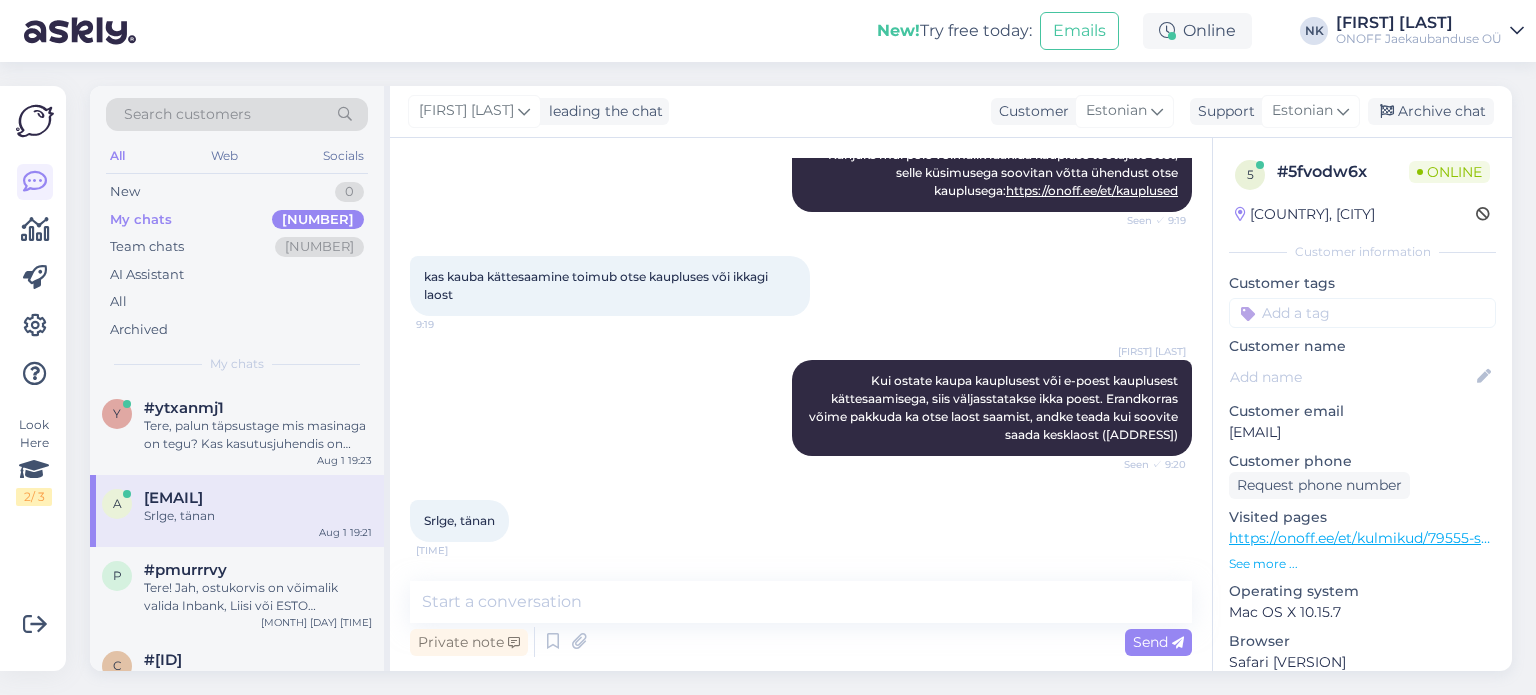 click on "Private note Send" at bounding box center [801, 642] 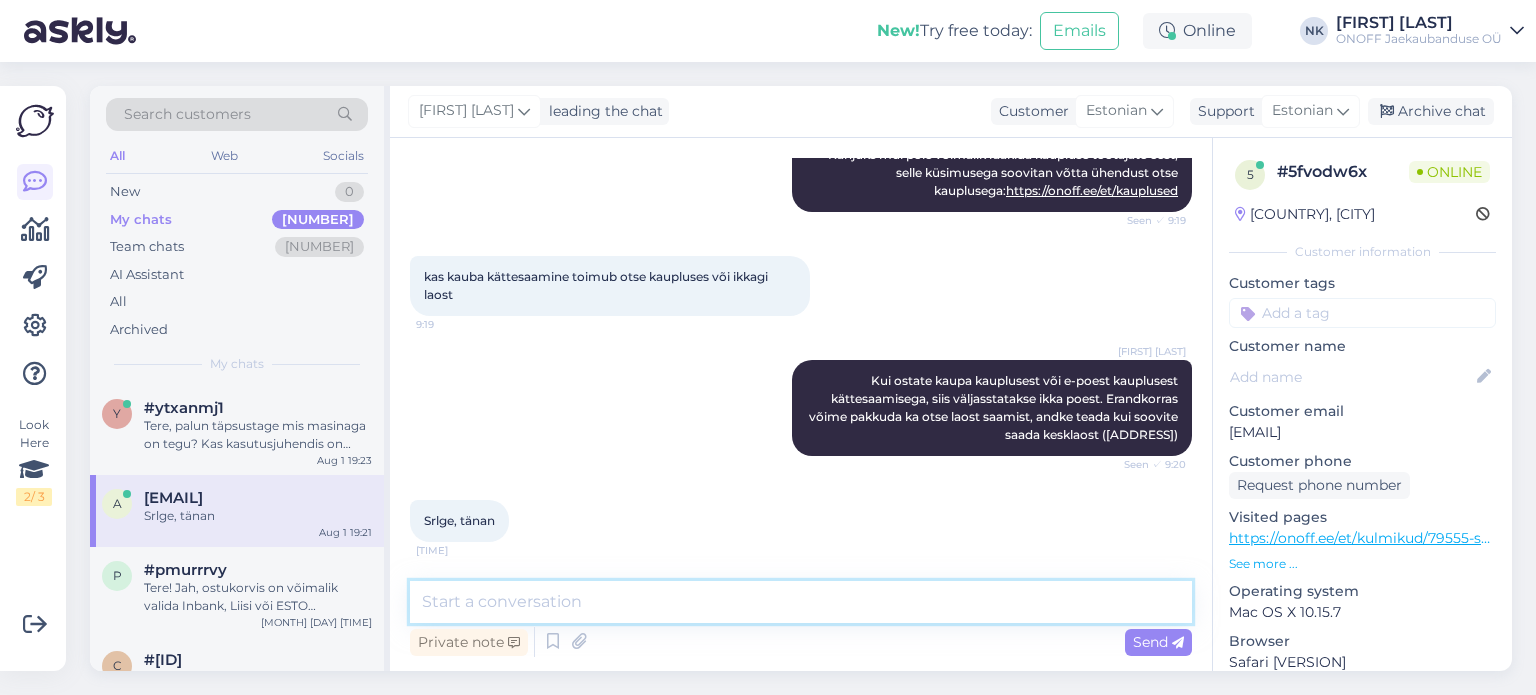 click at bounding box center (801, 602) 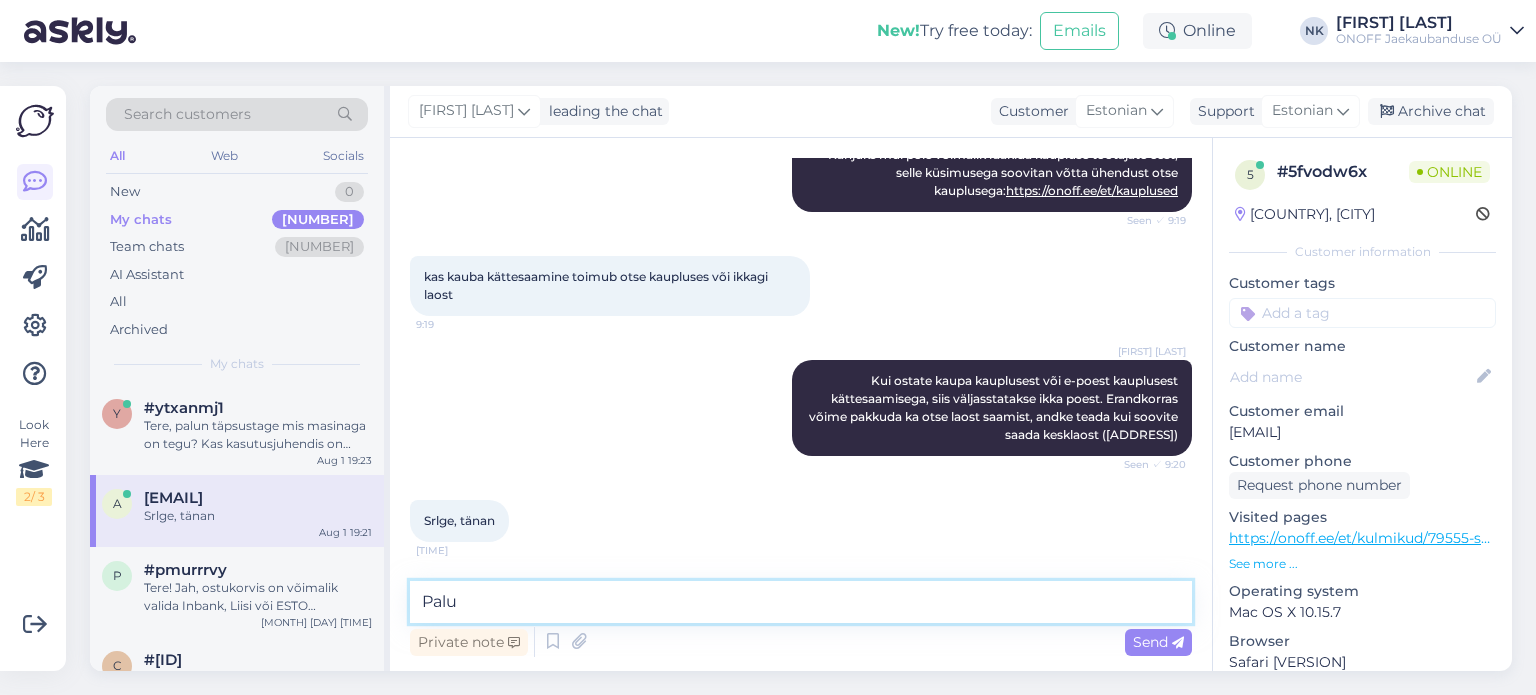 type on "Palun" 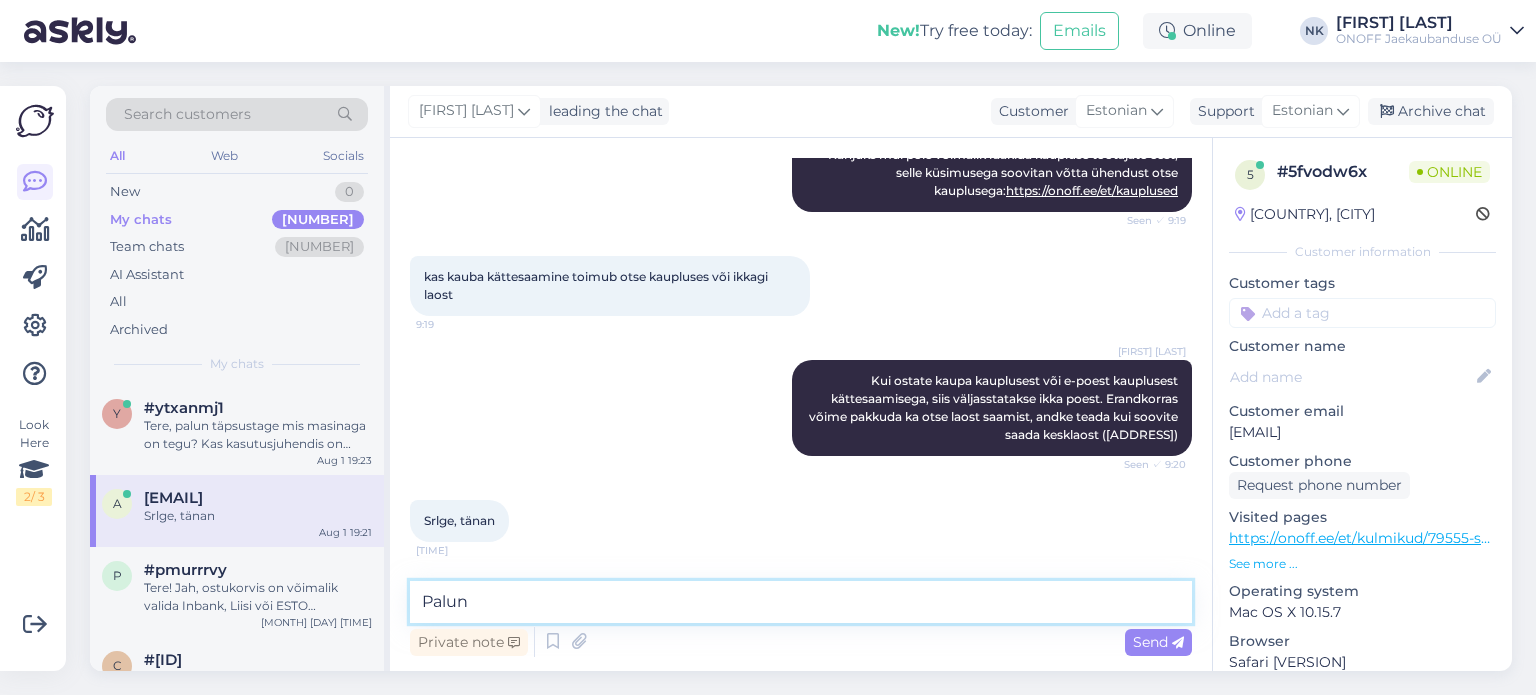 type 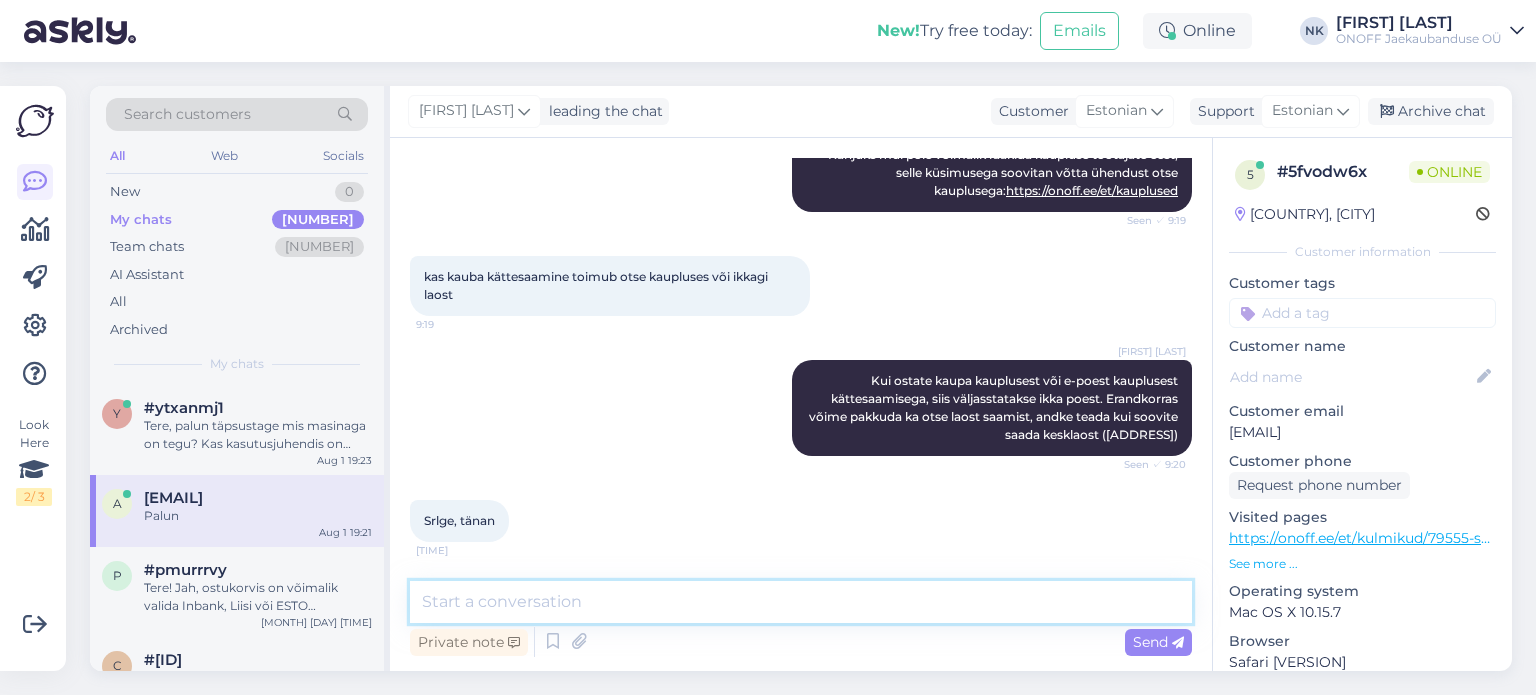 scroll, scrollTop: 912, scrollLeft: 0, axis: vertical 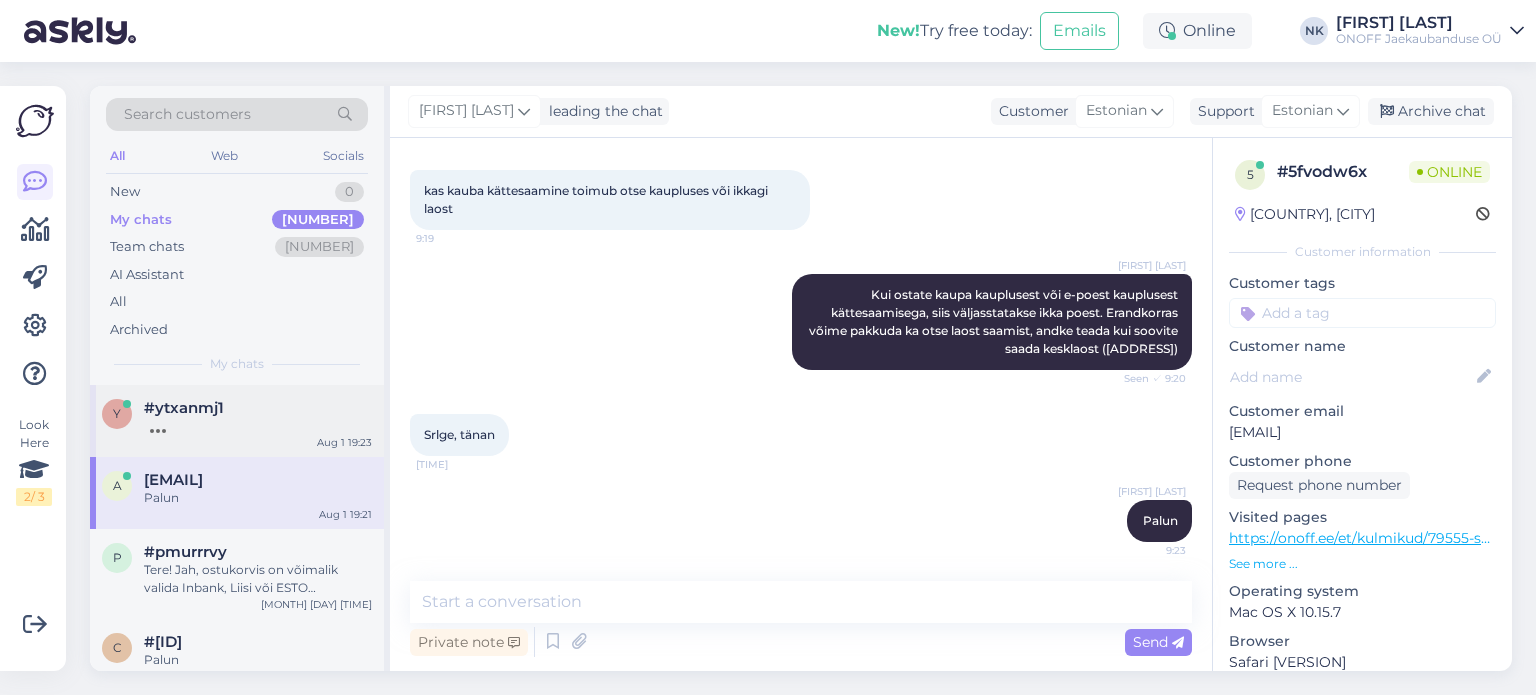 click on "y #ytxanmj1 Aug 1 19:23" at bounding box center (237, 421) 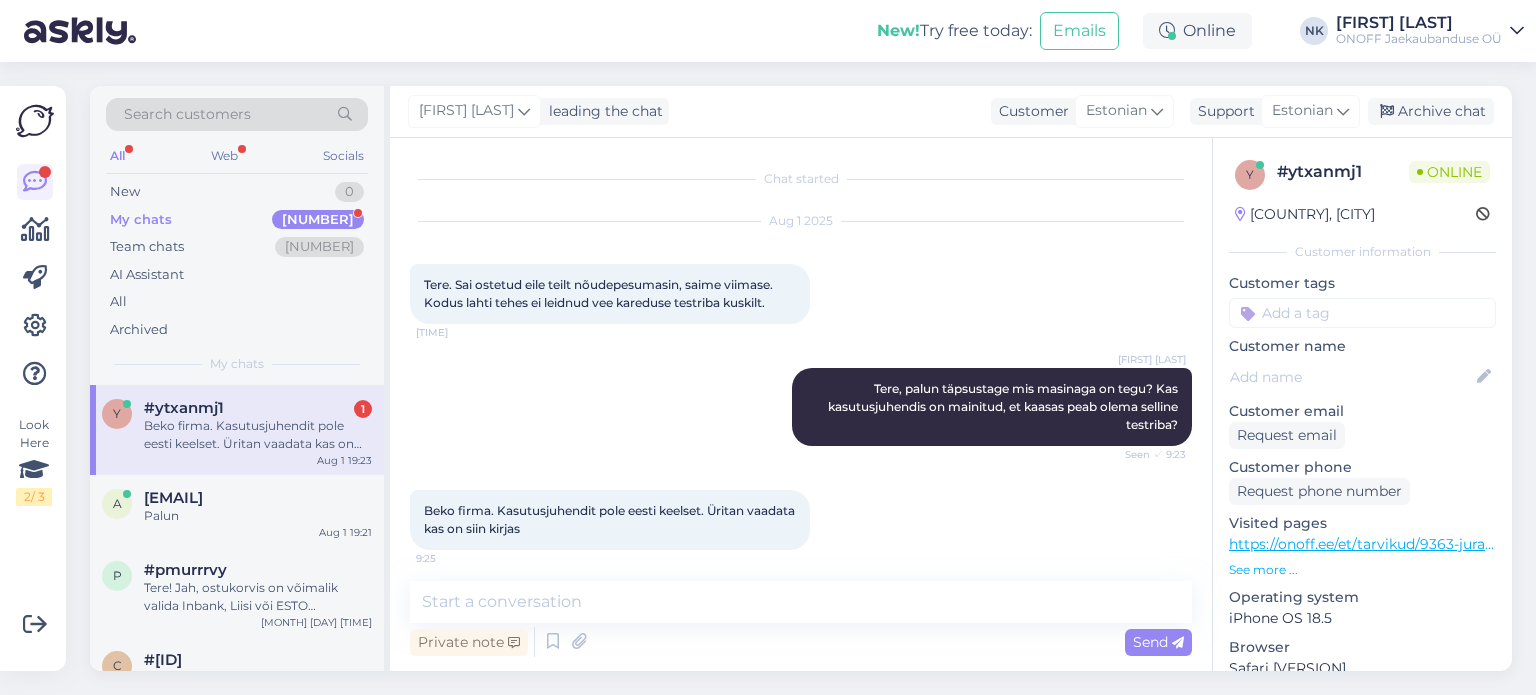 scroll, scrollTop: 8, scrollLeft: 0, axis: vertical 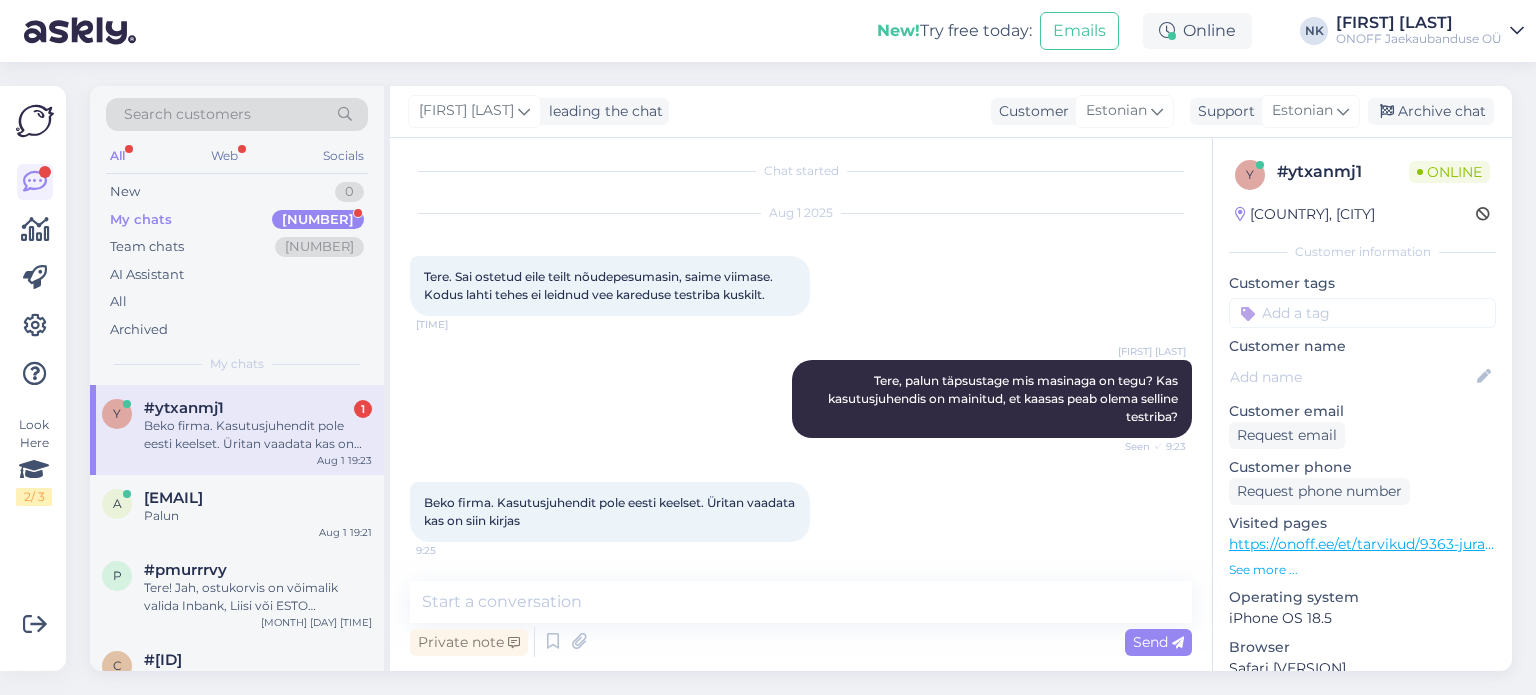 click on "Beko firma. Kasutusjuhendit pole eesti keelset. Üritan vaadata kas on siin kirjas" at bounding box center (258, 435) 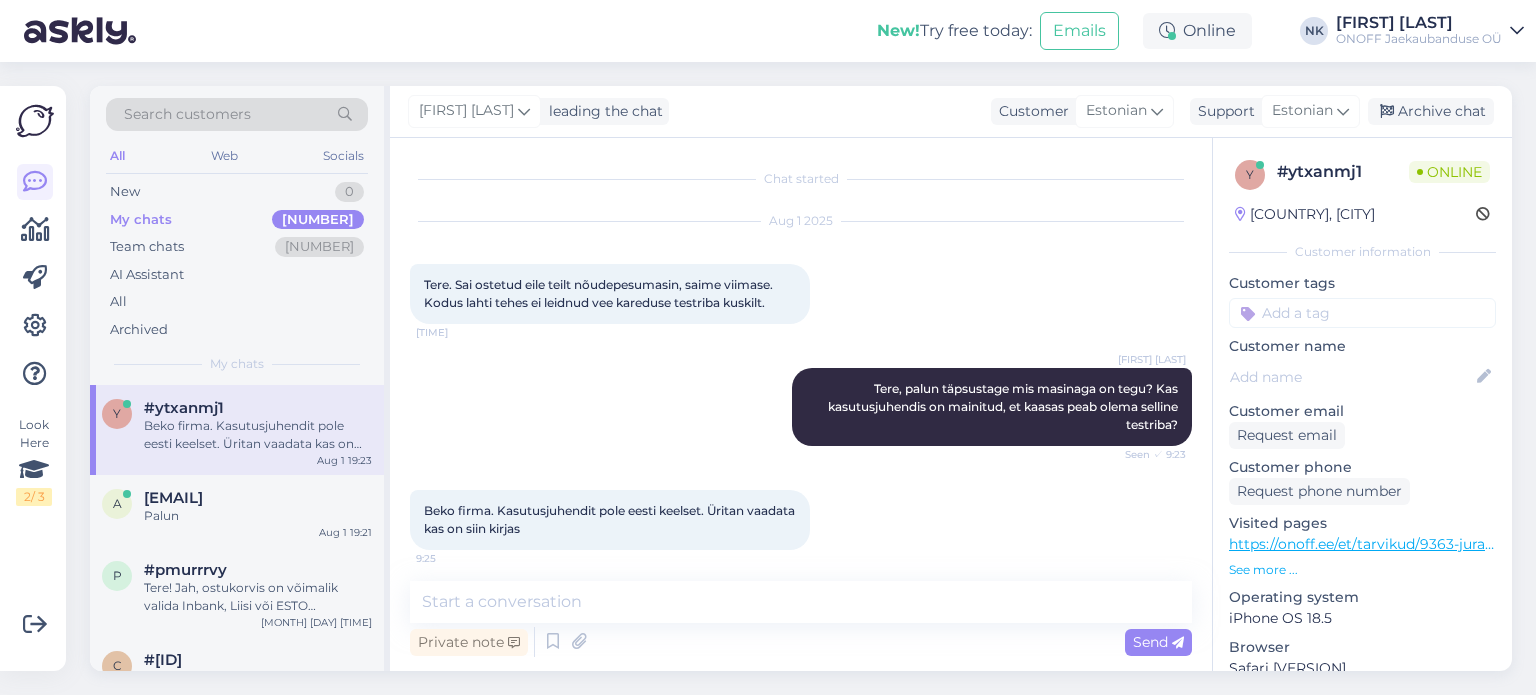 click on "Visited pages https://onoff.ee/et/tarvikud/9363-jura-vee-kareduse-tester-59851-8812412-7610917598519.html See more ..." at bounding box center (1362, 546) 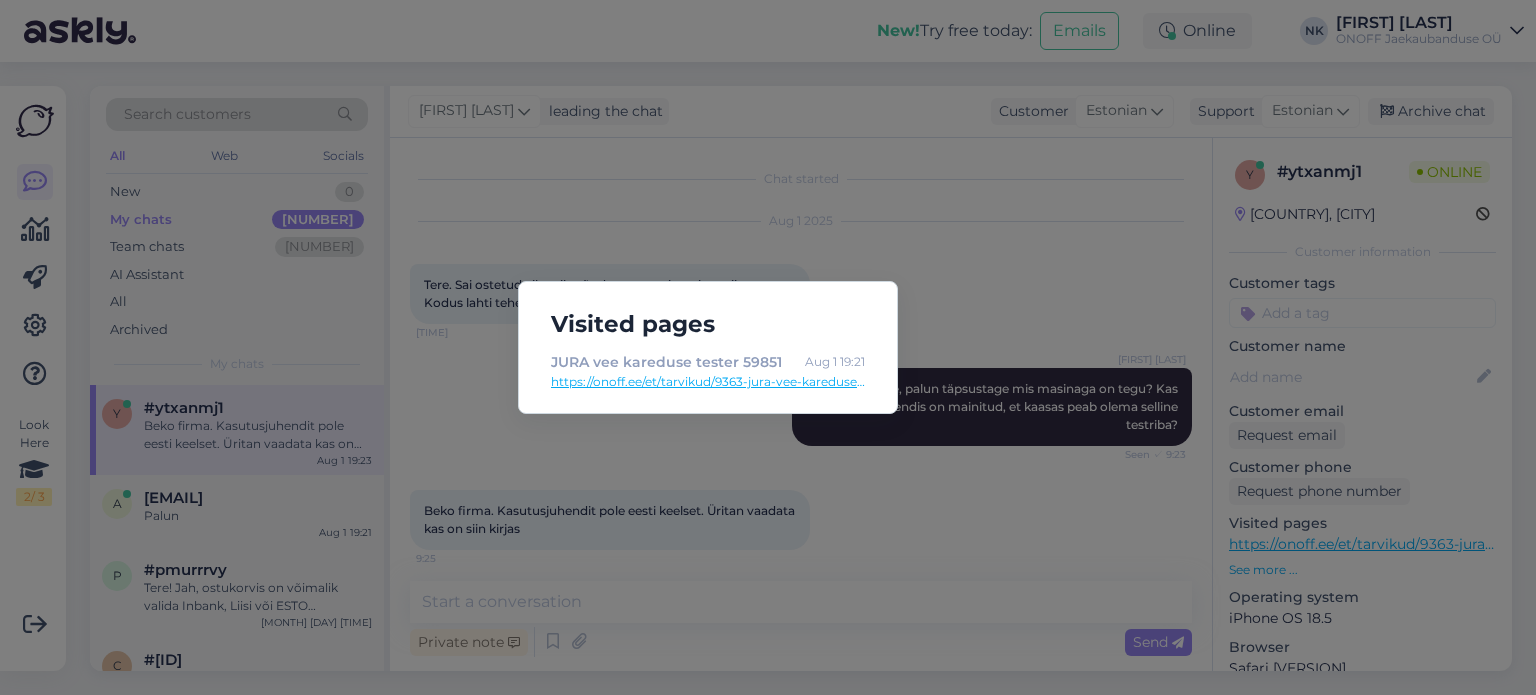 click on "Visited pages JURA vee kareduse tester 59851 [MONTH] [DAY] [TIME] [URL]" at bounding box center (768, 347) 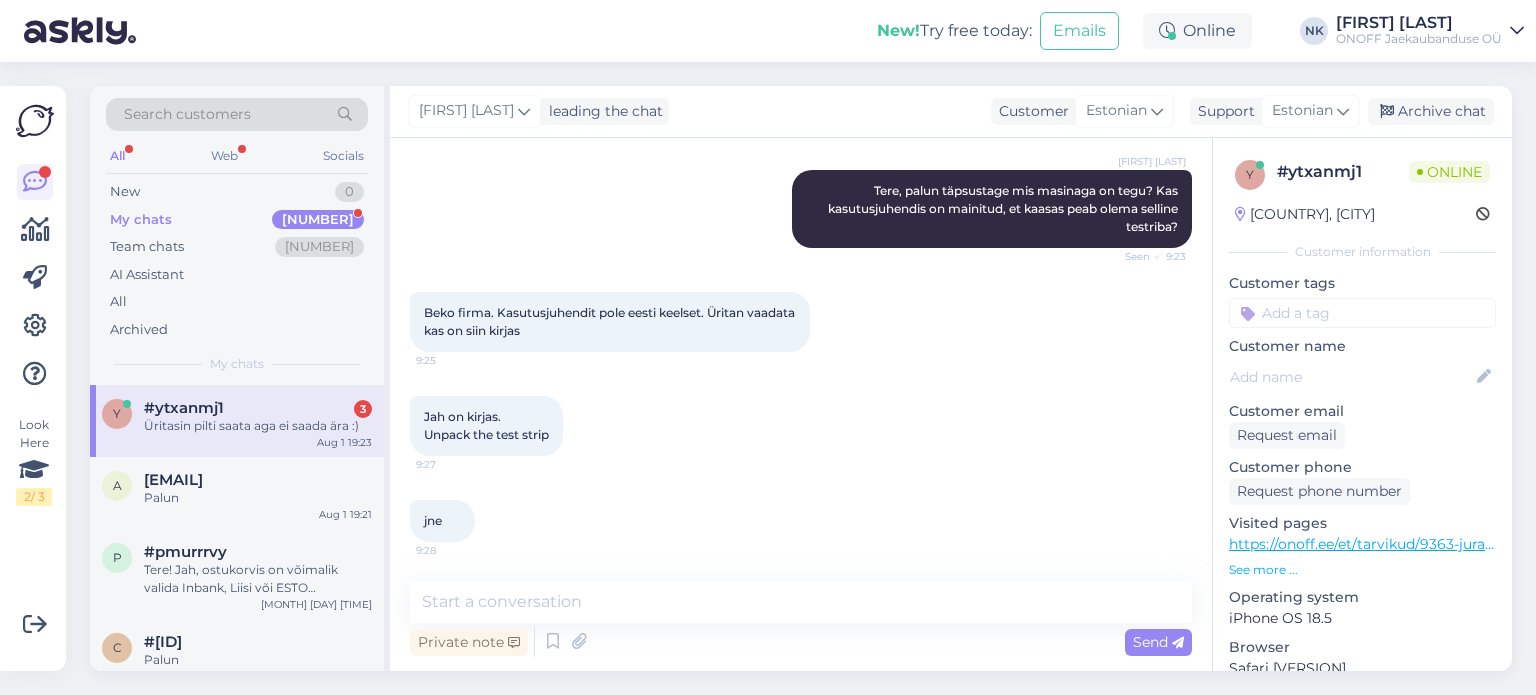 scroll, scrollTop: 284, scrollLeft: 0, axis: vertical 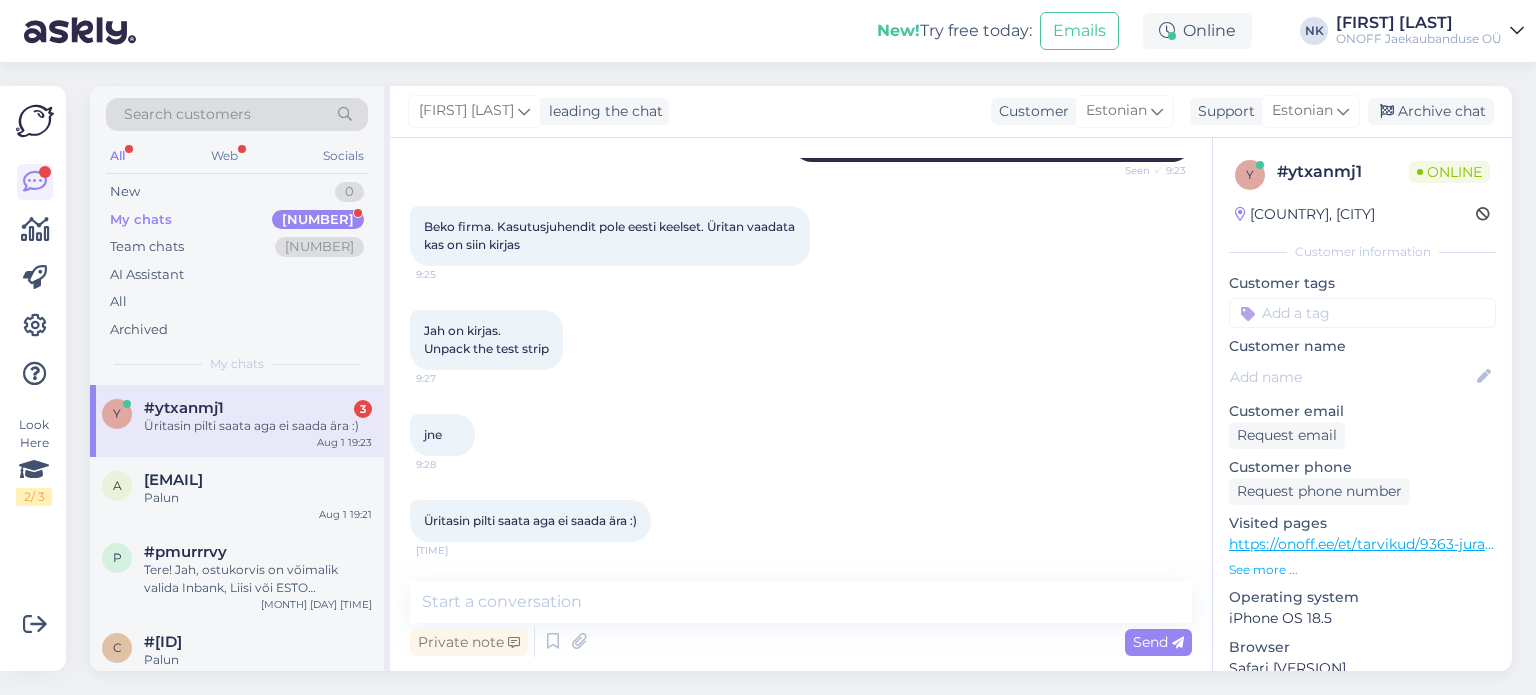 click on "Üritasin pilti saata aga ei saada ära :)" at bounding box center (258, 426) 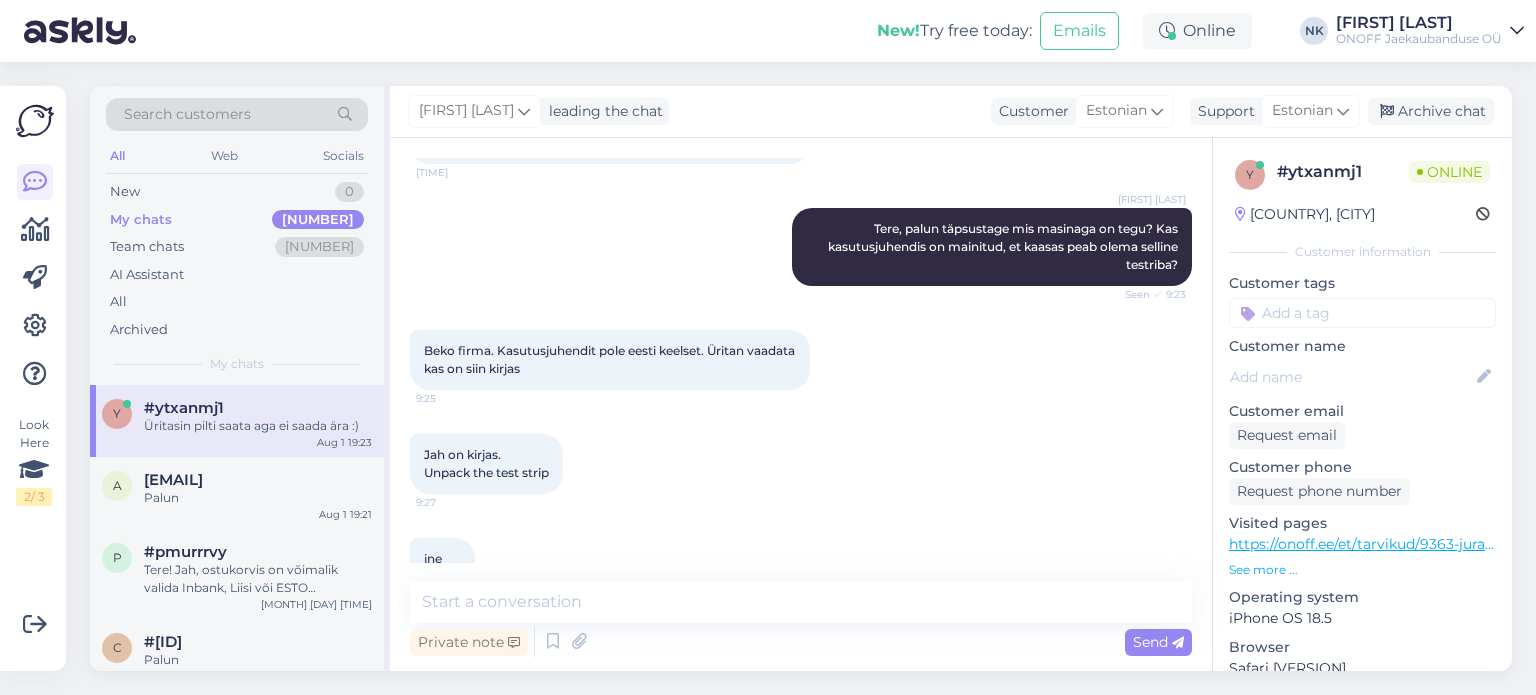 scroll, scrollTop: 284, scrollLeft: 0, axis: vertical 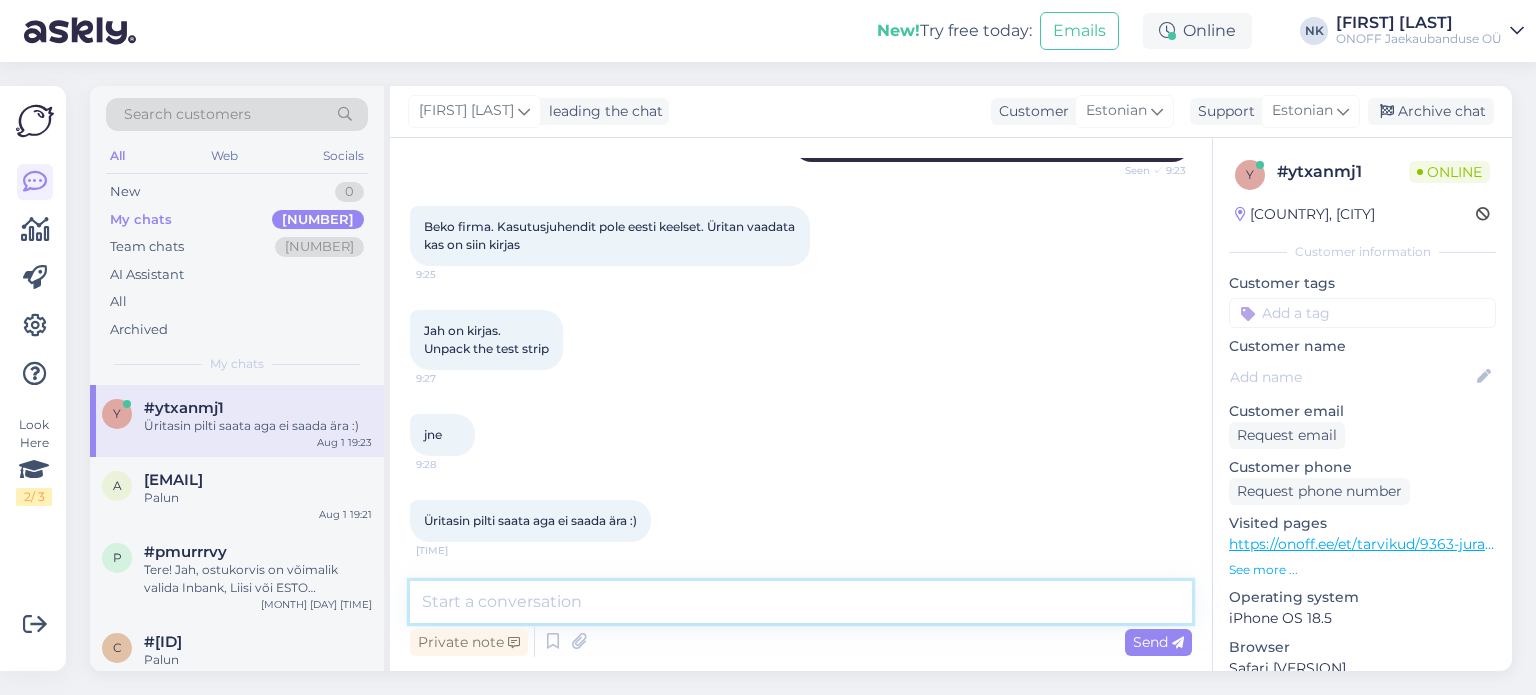 click at bounding box center [801, 602] 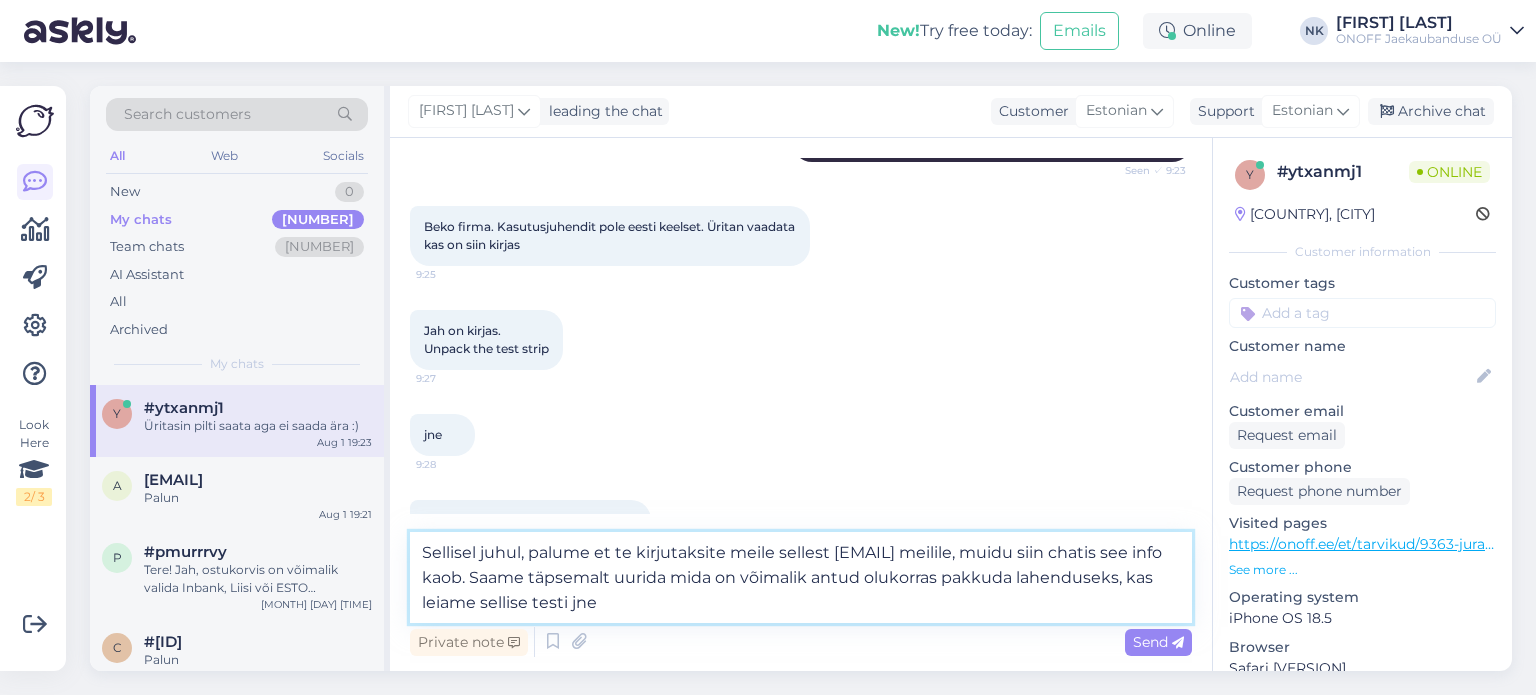 type on "Sellisel juhul, palume et te kirjutaksite meile sellest [EMAIL] meilile, muidu siin chatis see info kaob. Saame täpsemalt uurida mida on võimalik antud olukorras pakkuda lahenduseks, kas leiame sellise testi jne." 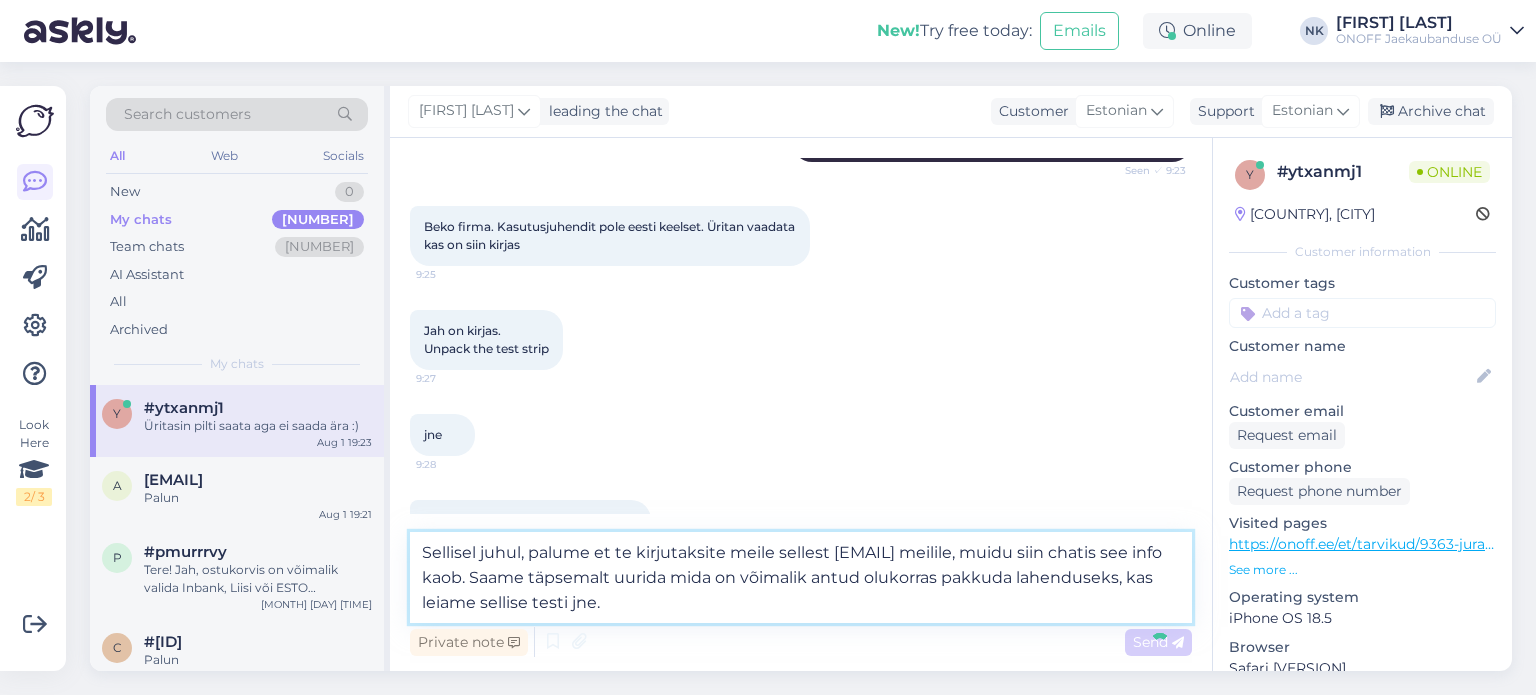 type 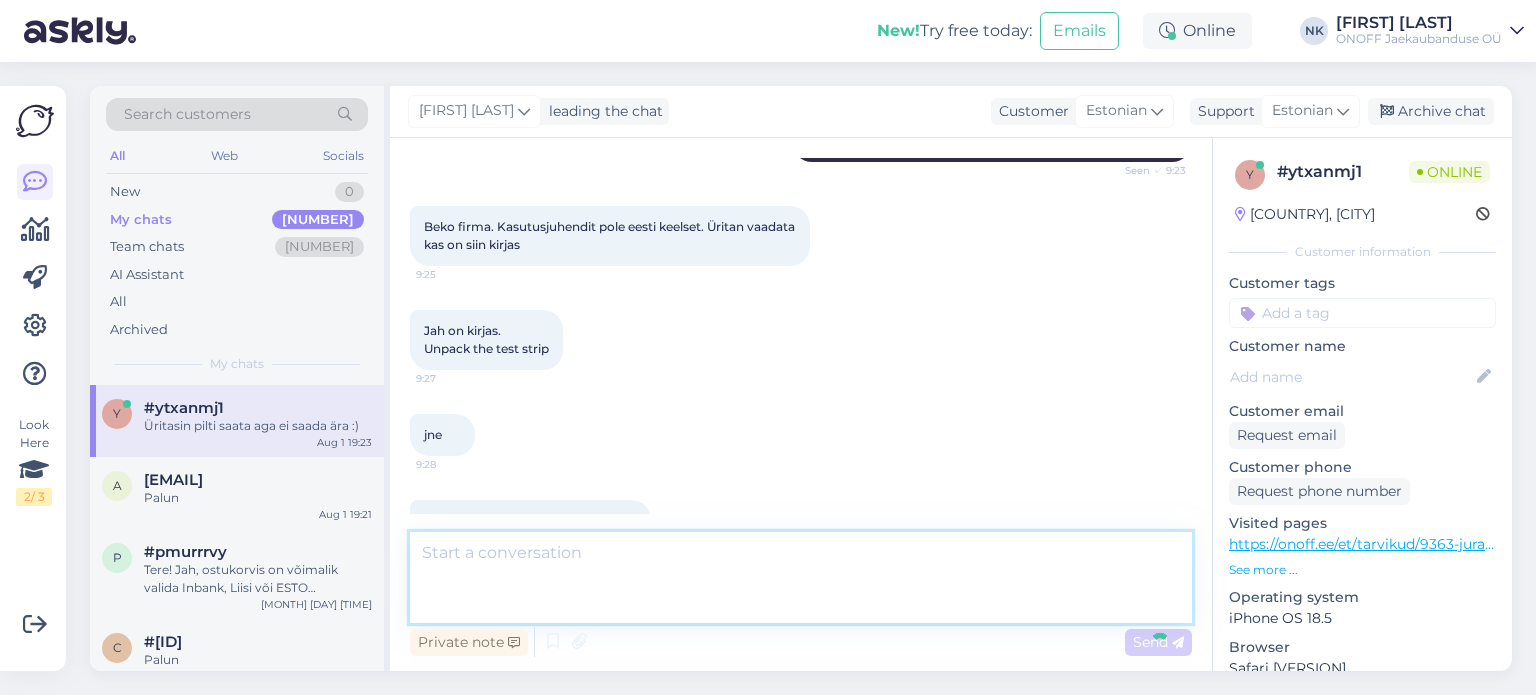 scroll, scrollTop: 424, scrollLeft: 0, axis: vertical 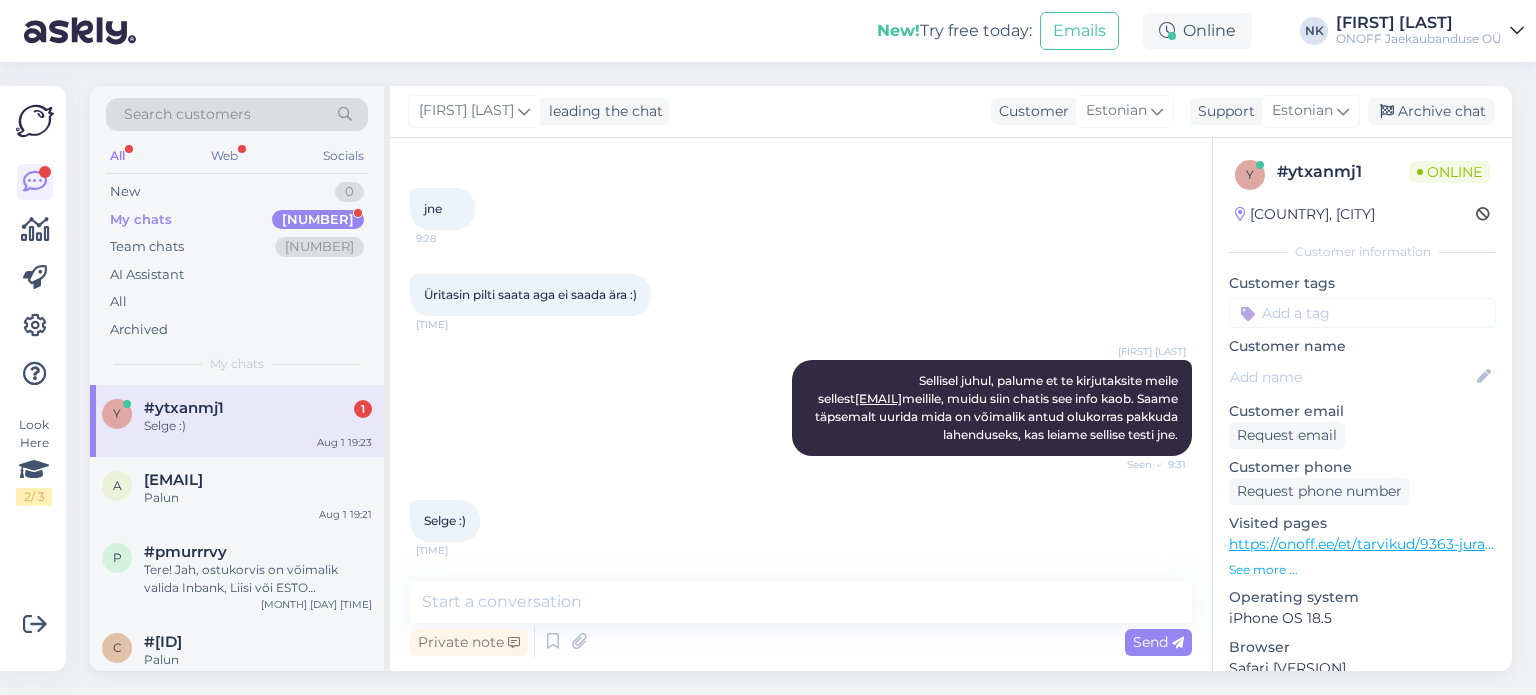 click on "y #ytxanmj1 1 Selge :) Aug 1 9:23" at bounding box center [237, 421] 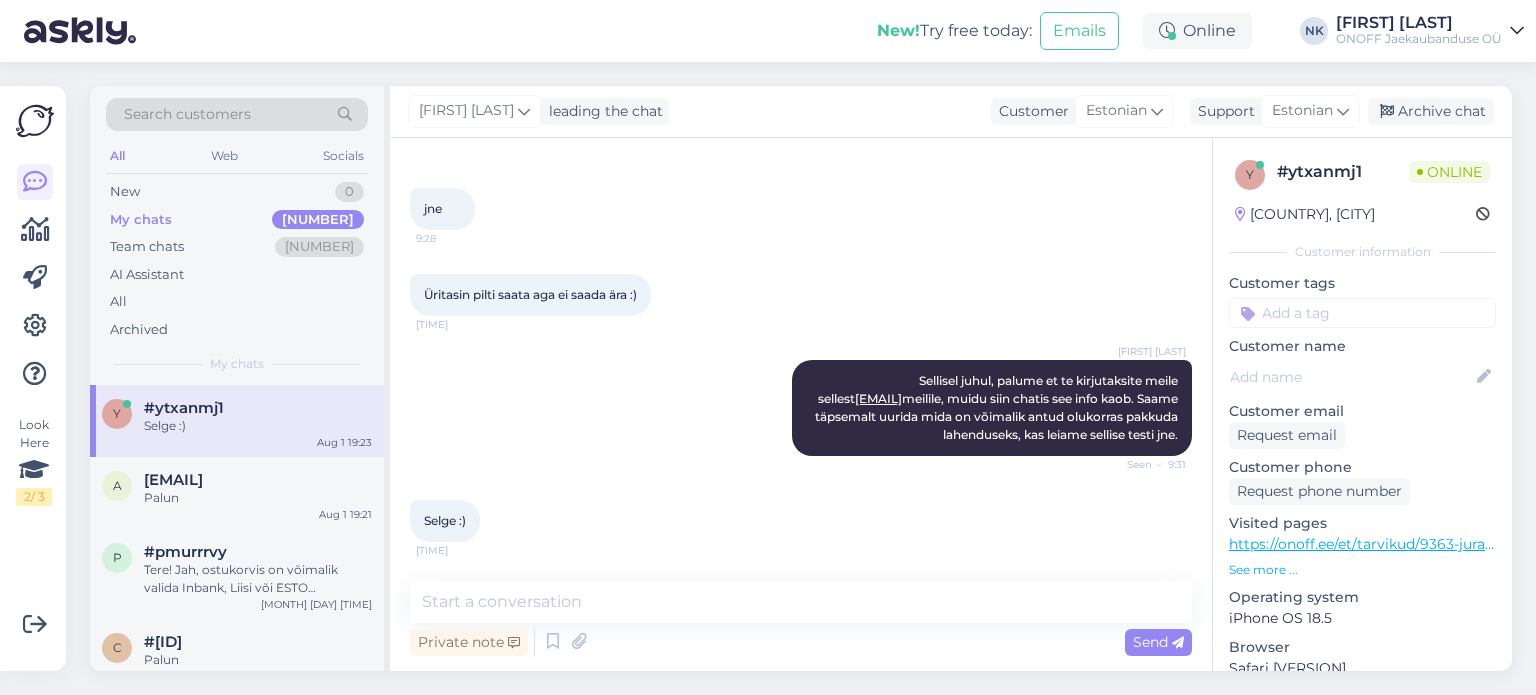 scroll, scrollTop: 0, scrollLeft: 0, axis: both 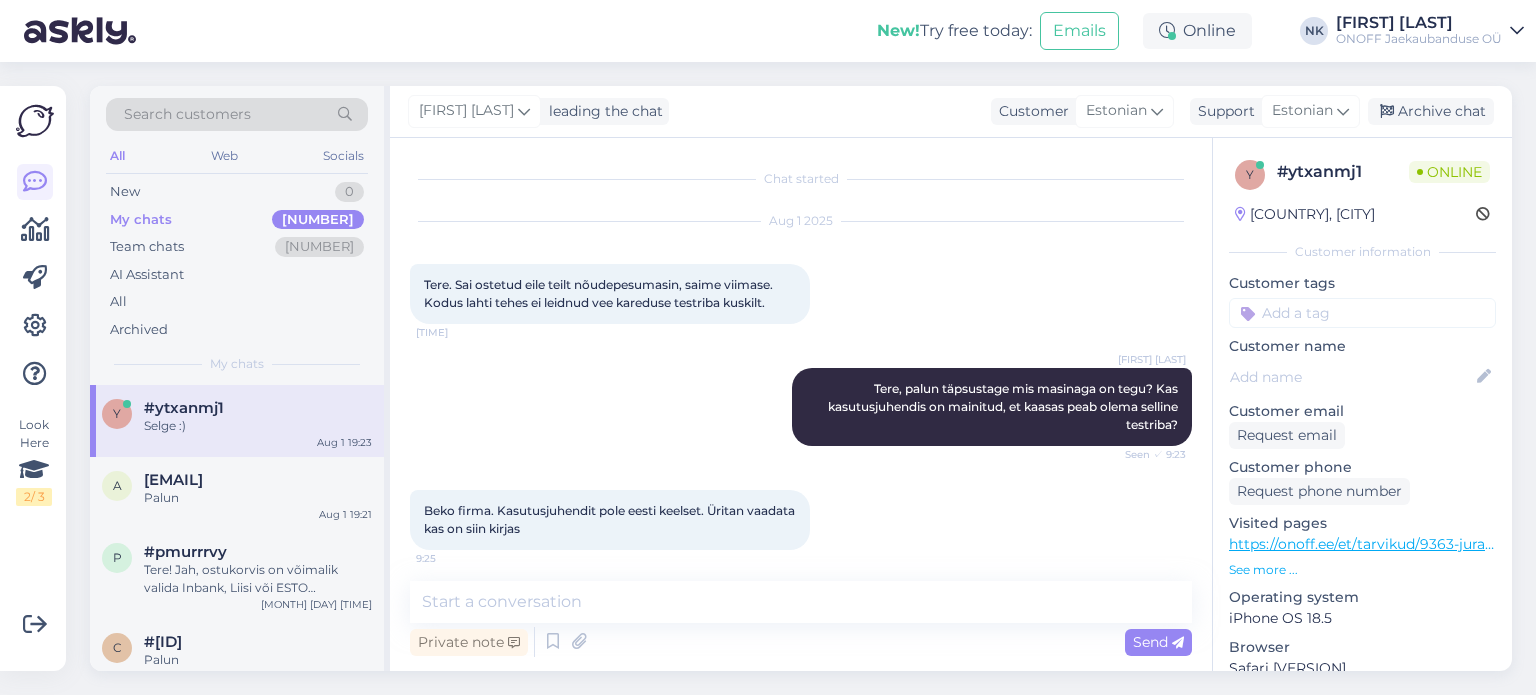 click on "#ytxanmj1" at bounding box center (258, 408) 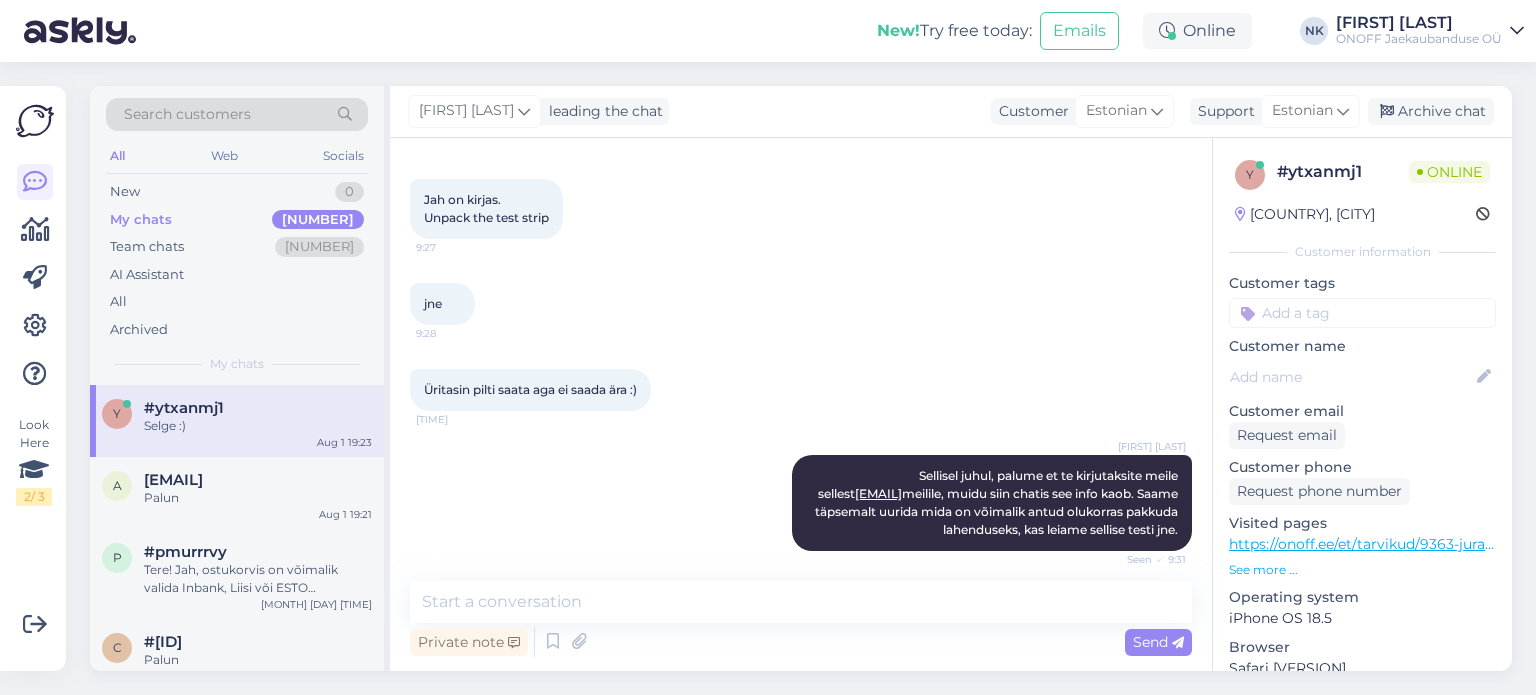 scroll, scrollTop: 510, scrollLeft: 0, axis: vertical 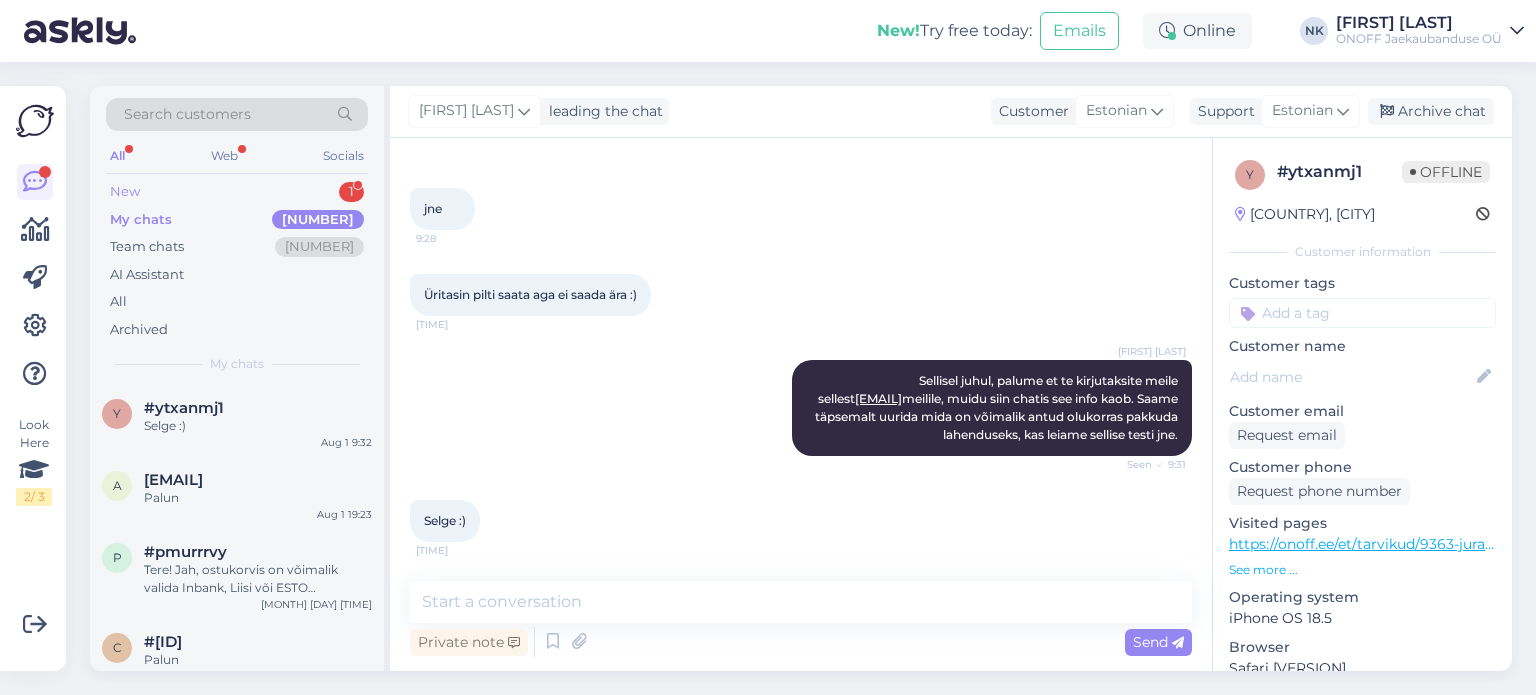 click on "1" at bounding box center (351, 192) 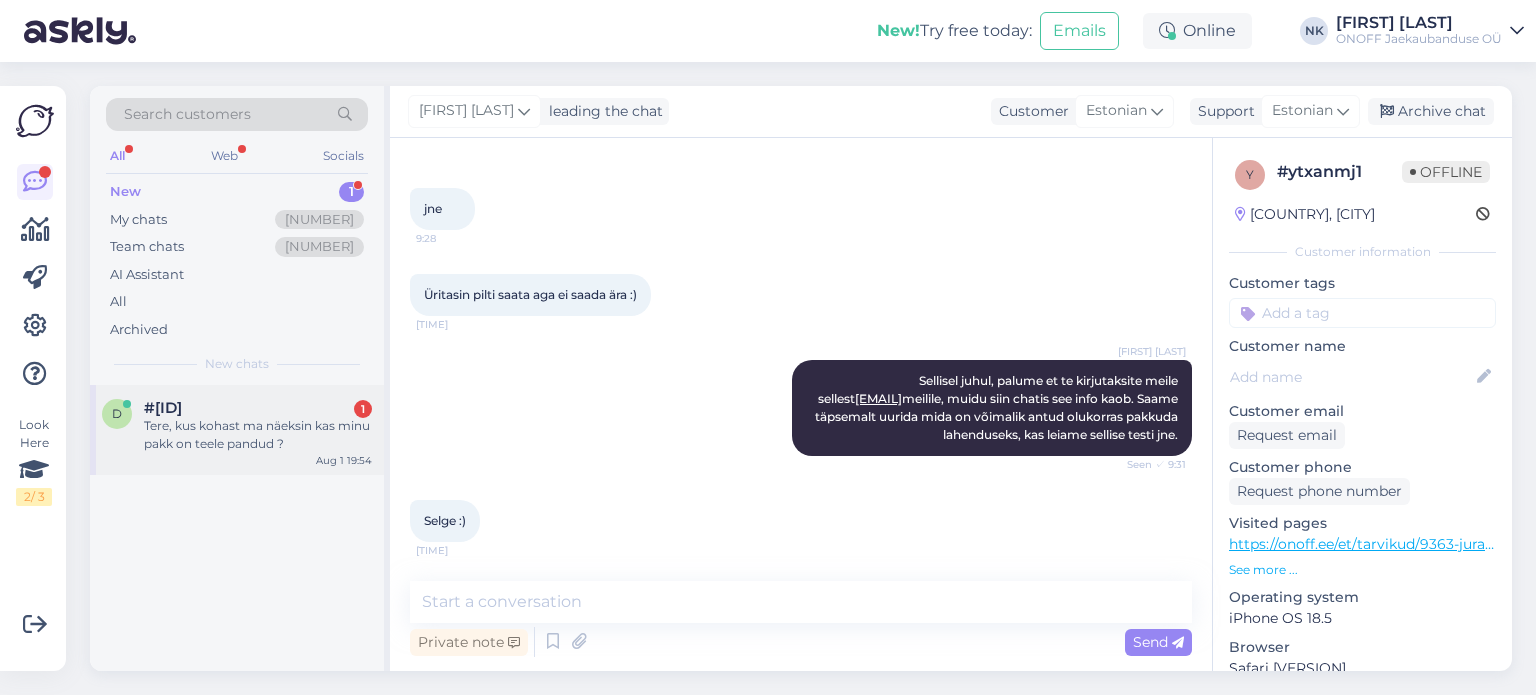 click on "#duk3wqgn 1" at bounding box center (258, 408) 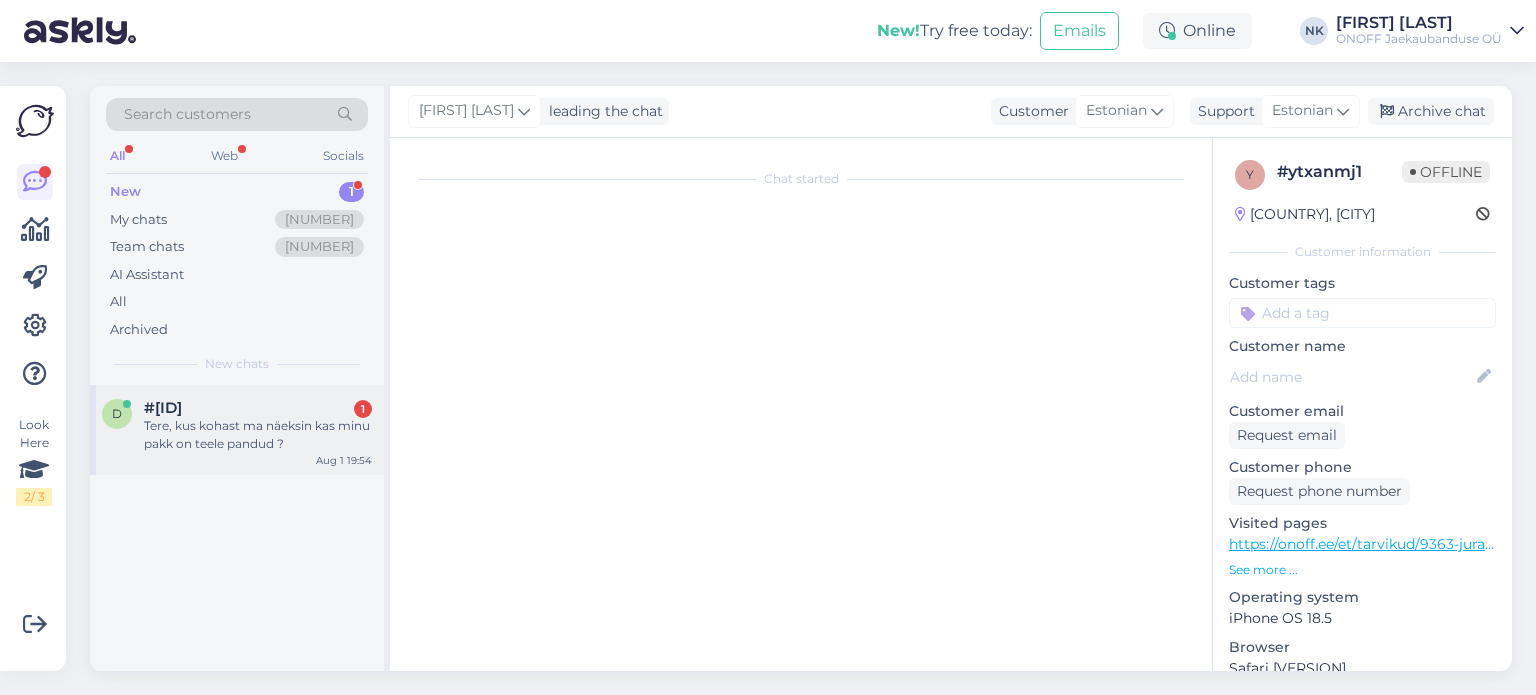 scroll, scrollTop: 0, scrollLeft: 0, axis: both 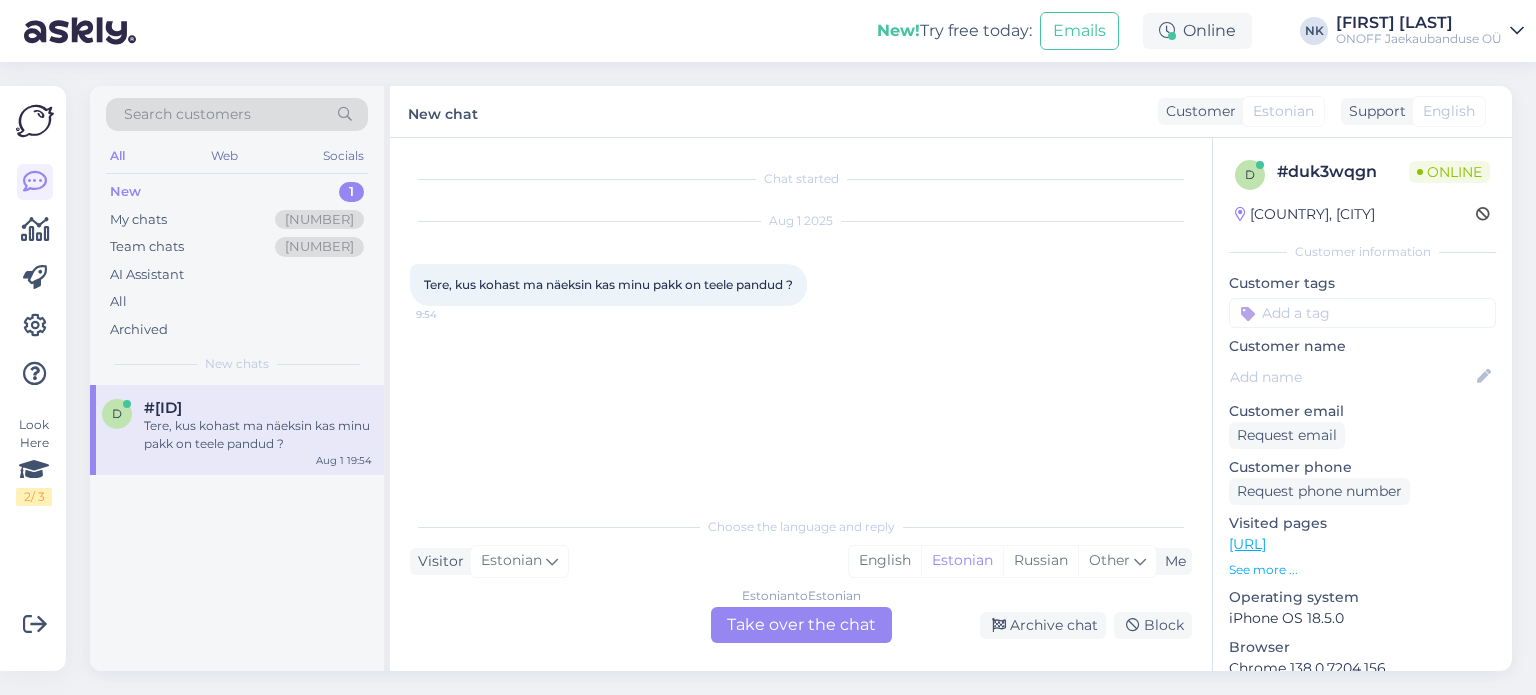 click on "[LANGUAGE] to [LANGUAGE] Take over the chat" at bounding box center [801, 625] 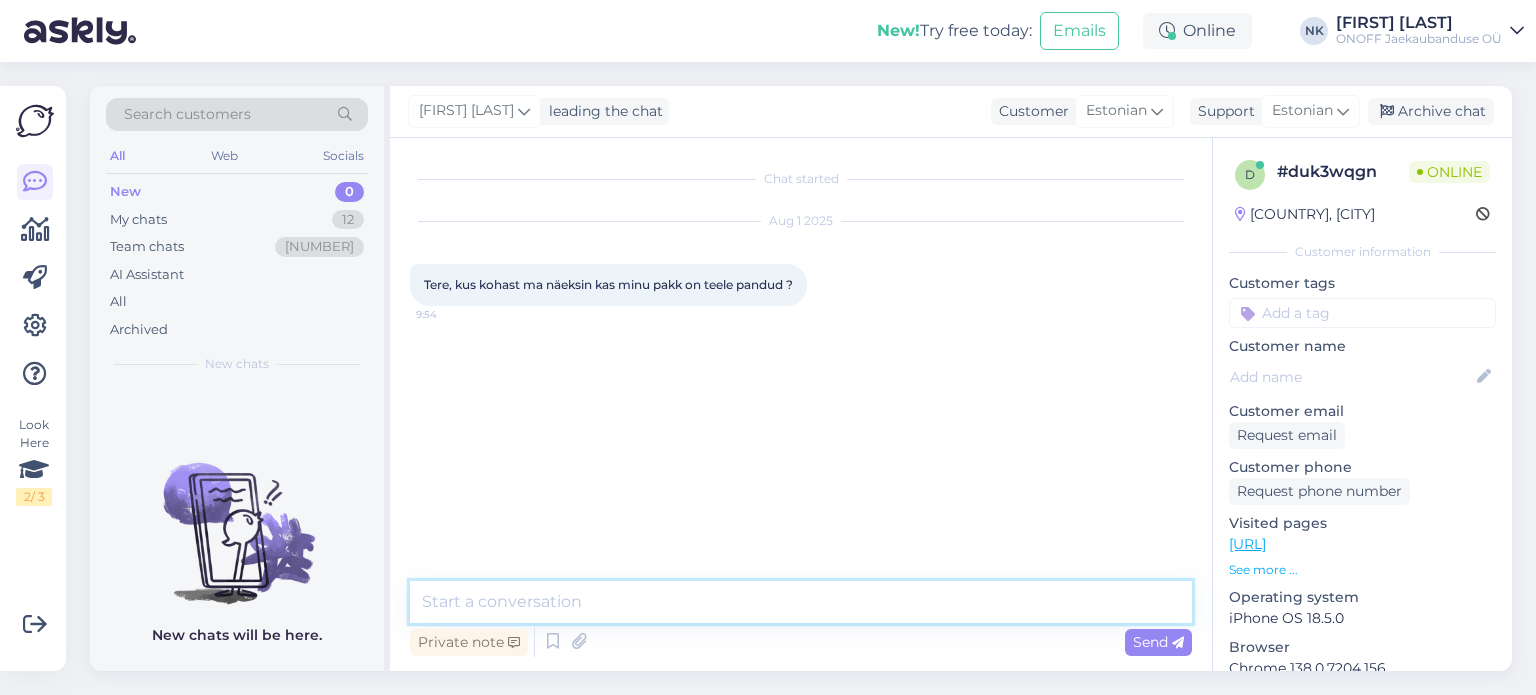 click at bounding box center (801, 602) 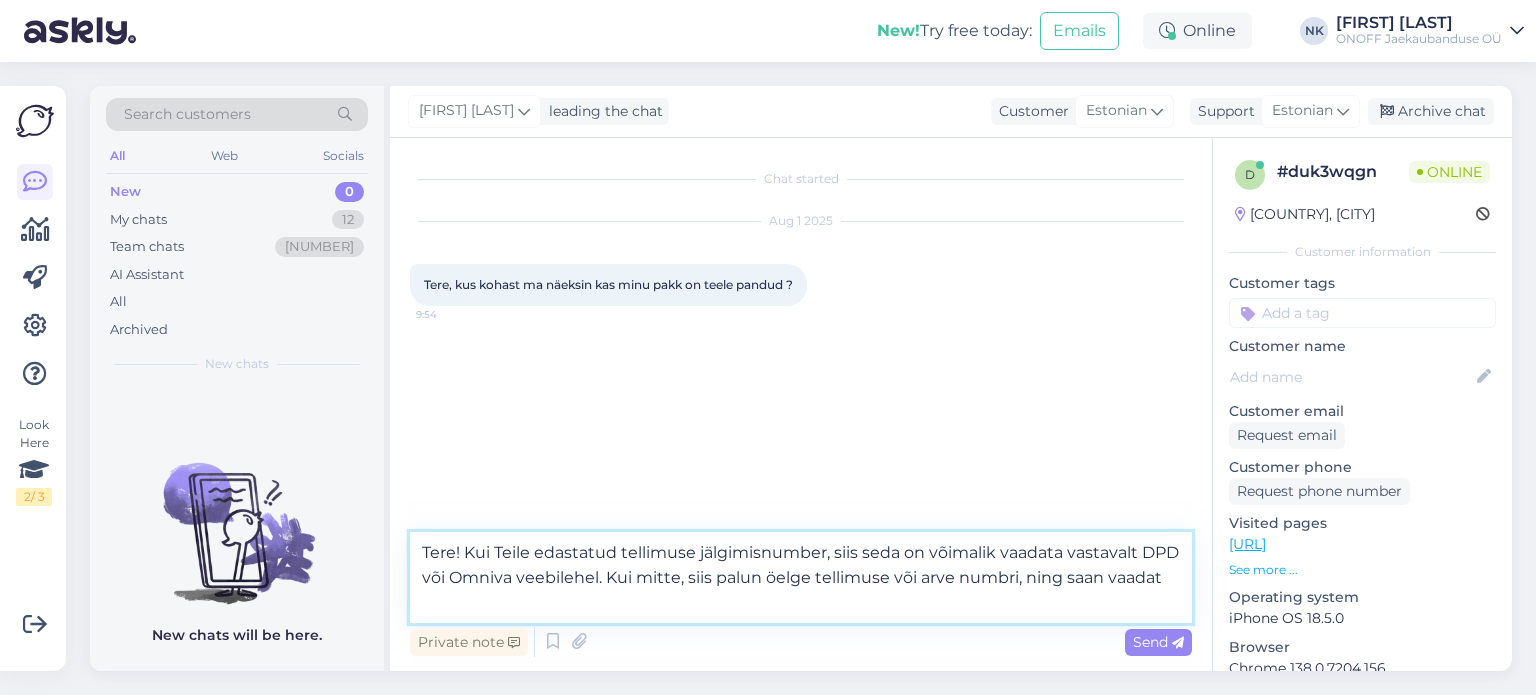 type on "Tere! Kui Teile edastatud tellimuse jälgimisnumber, siis seda on võimalik vaadata vastavalt DPD või Omniva veebilehel. Kui mitte, siis palun öelge tellimuse või arve numbri, ning saan vaadata" 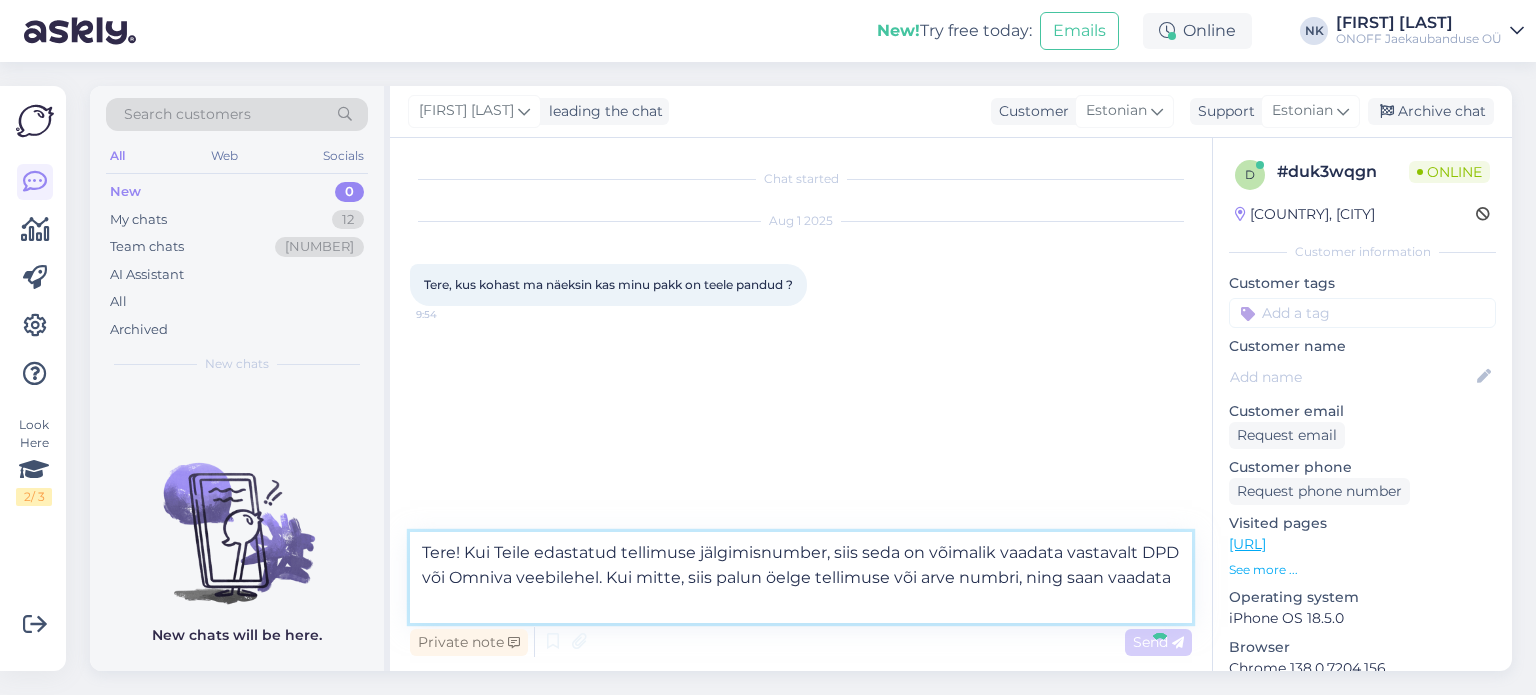 type 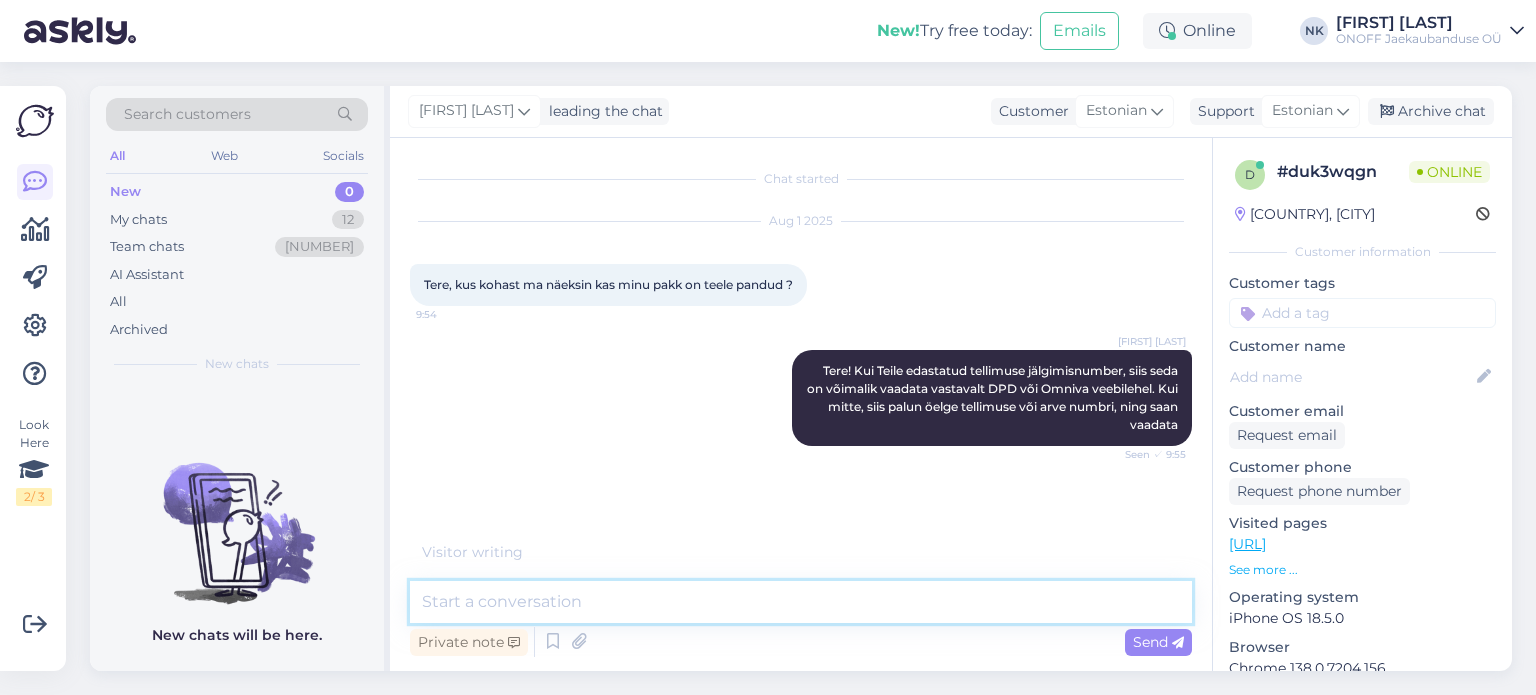 scroll, scrollTop: 8, scrollLeft: 0, axis: vertical 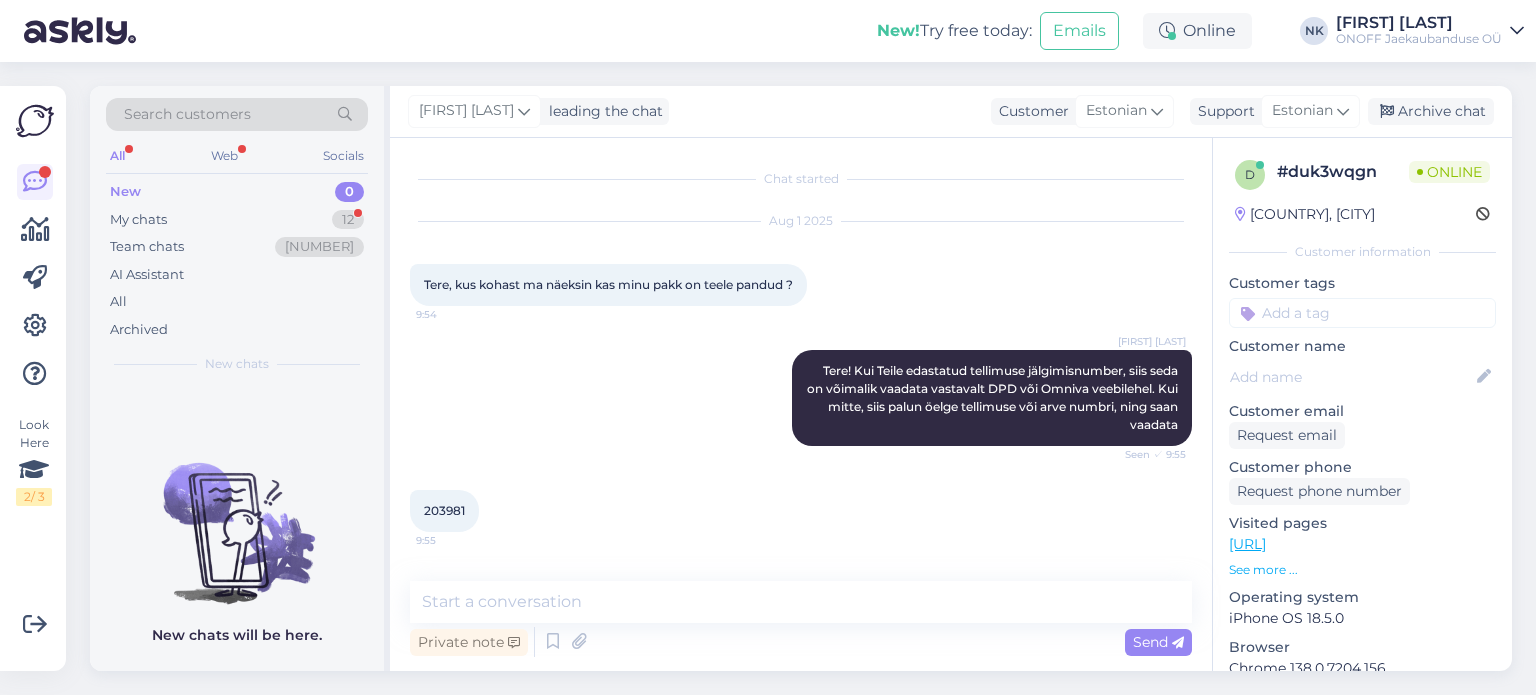 click on "203981" at bounding box center (444, 510) 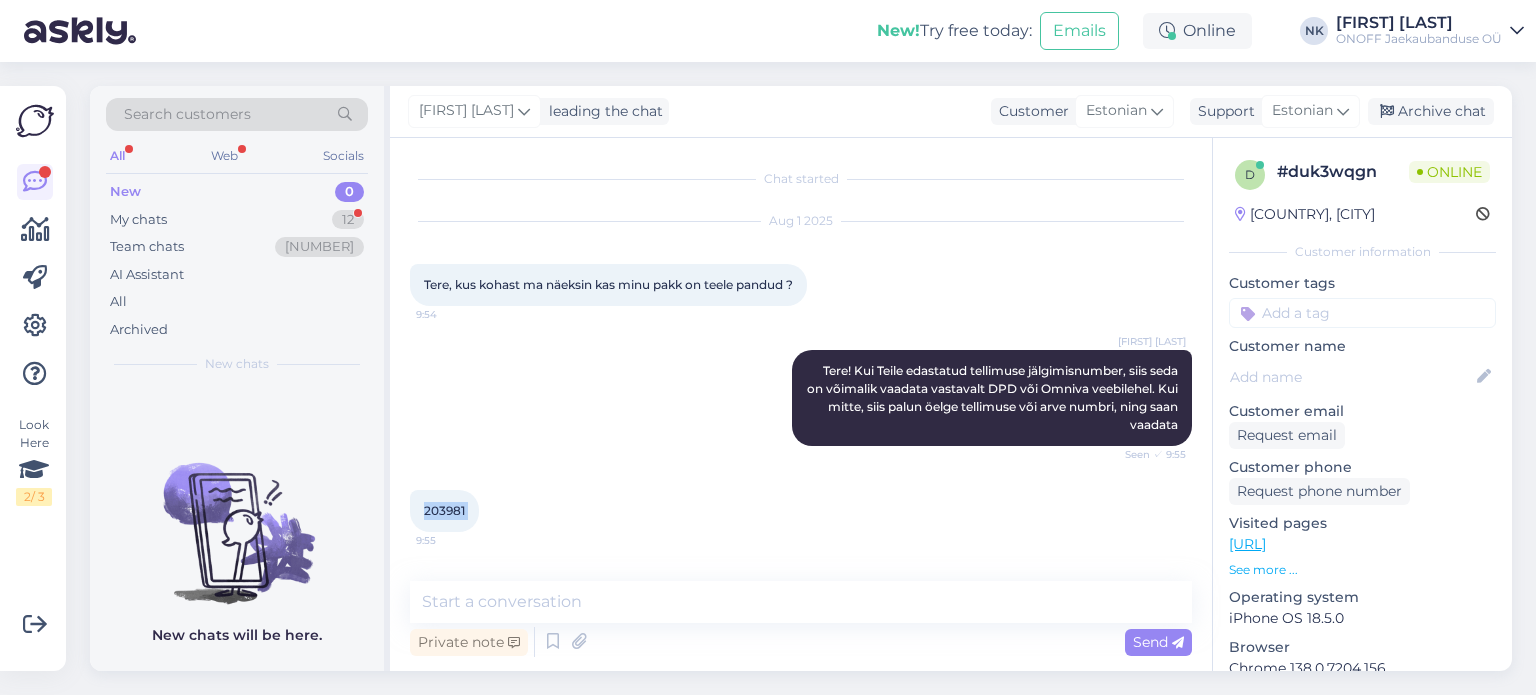 click on "203981" at bounding box center [444, 510] 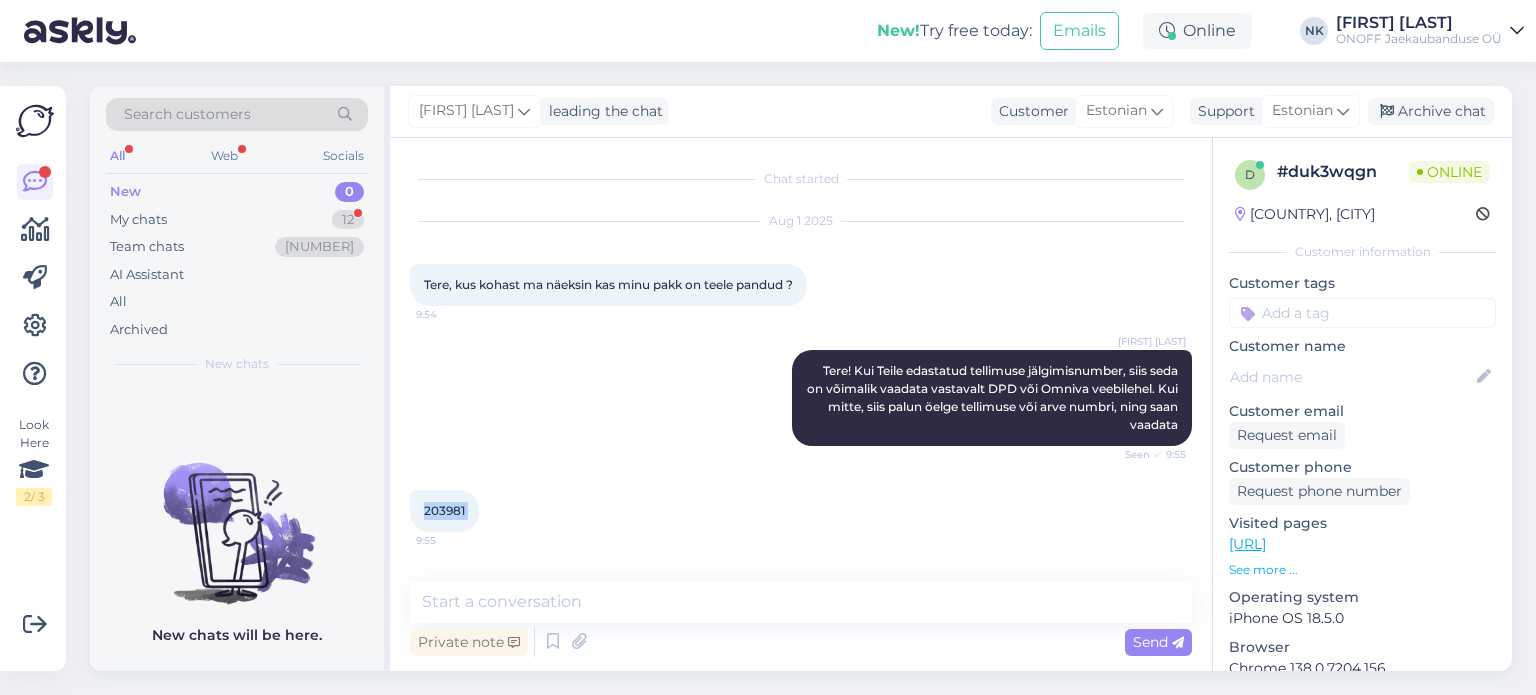 copy on "[DATE] [TIME]" 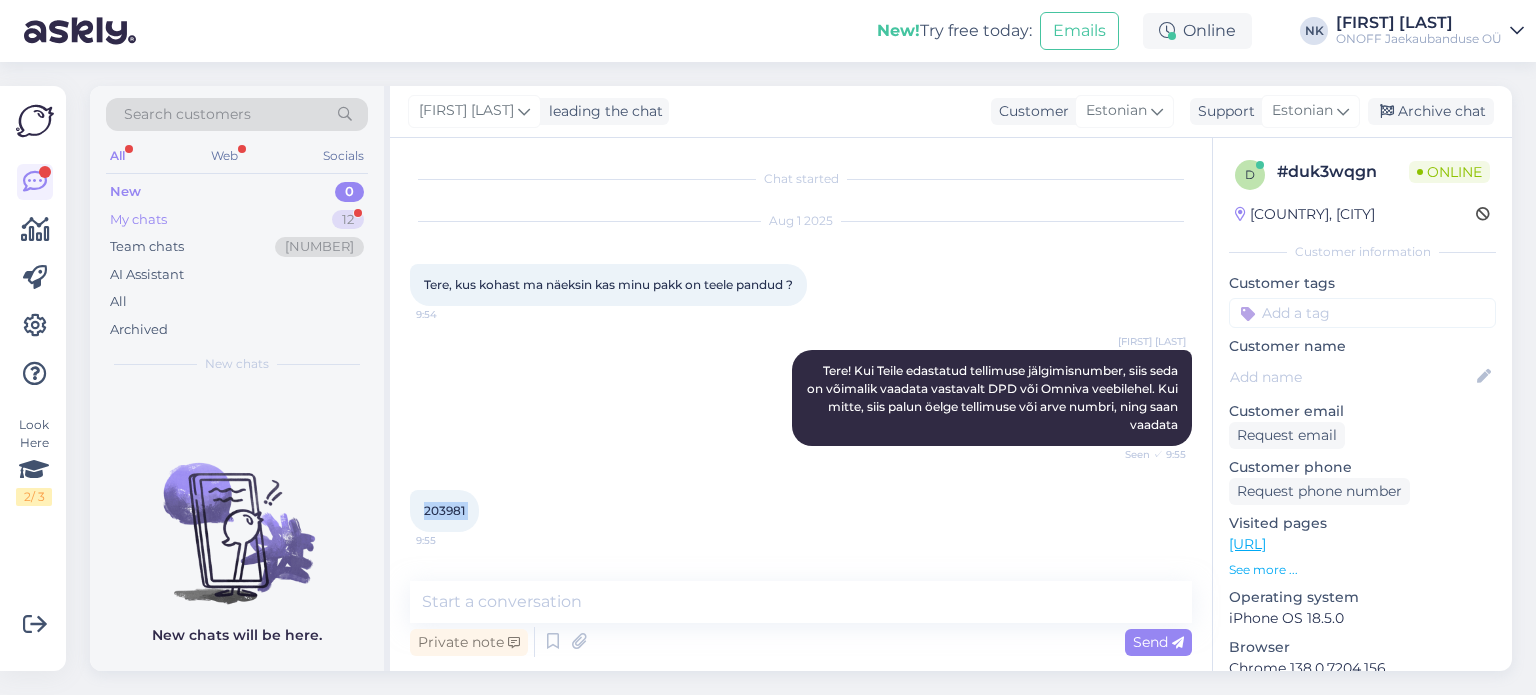 click on "My chats 12" at bounding box center [237, 220] 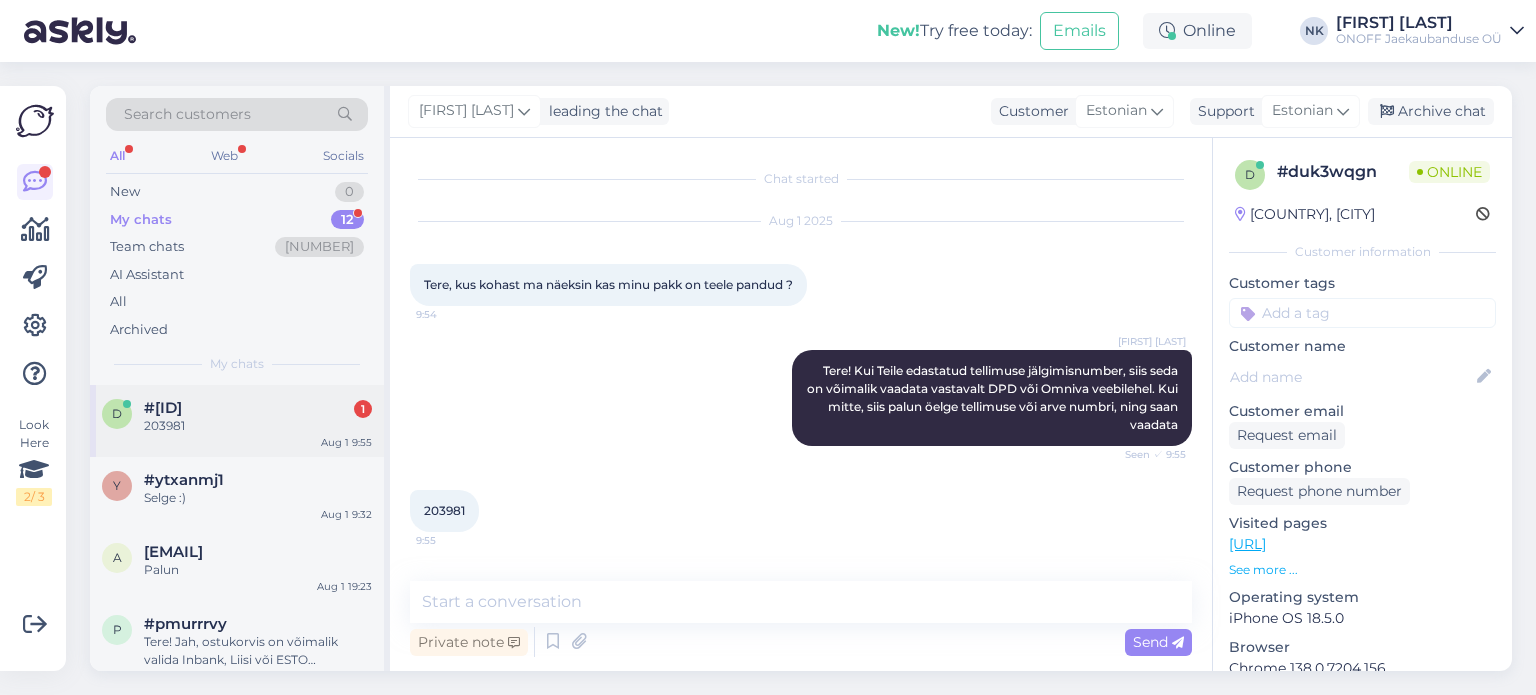 click on "#duk3wqgn 1" at bounding box center (258, 408) 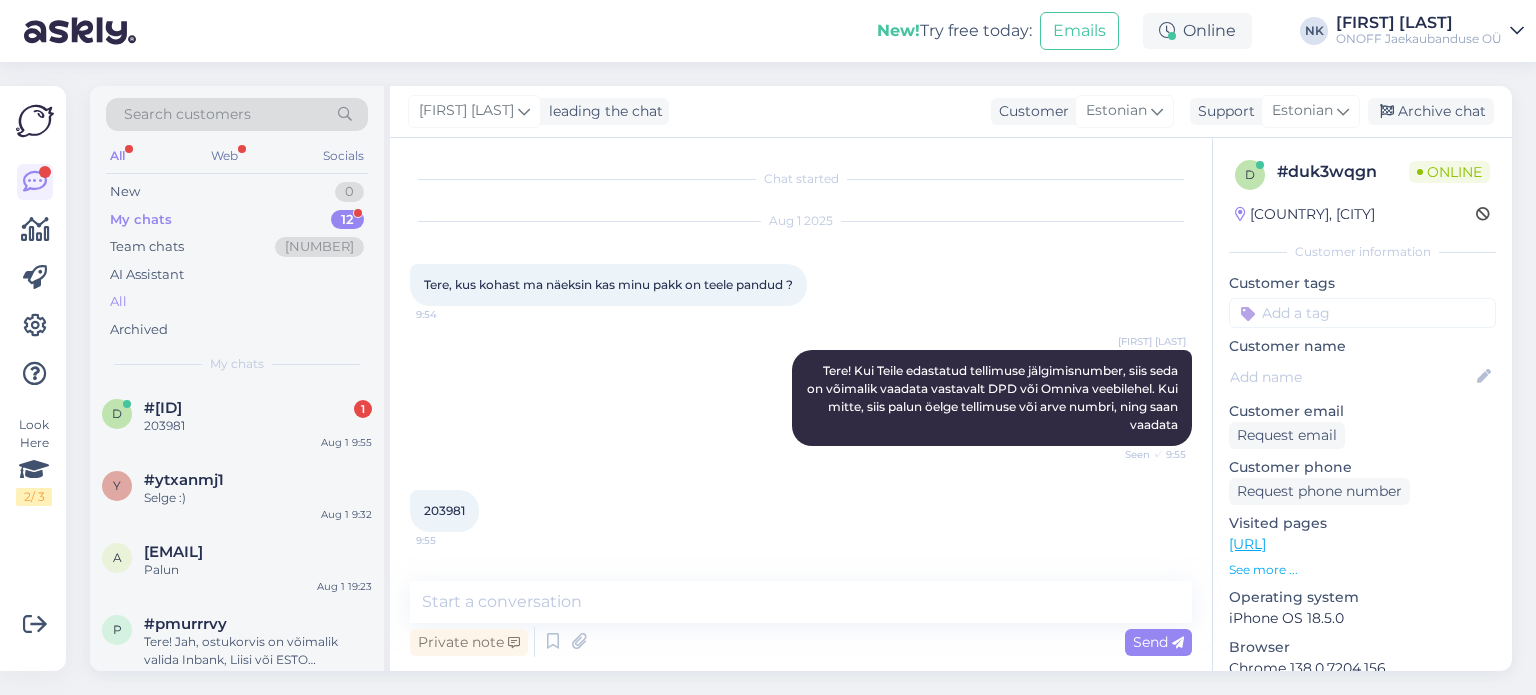 scroll, scrollTop: 8, scrollLeft: 0, axis: vertical 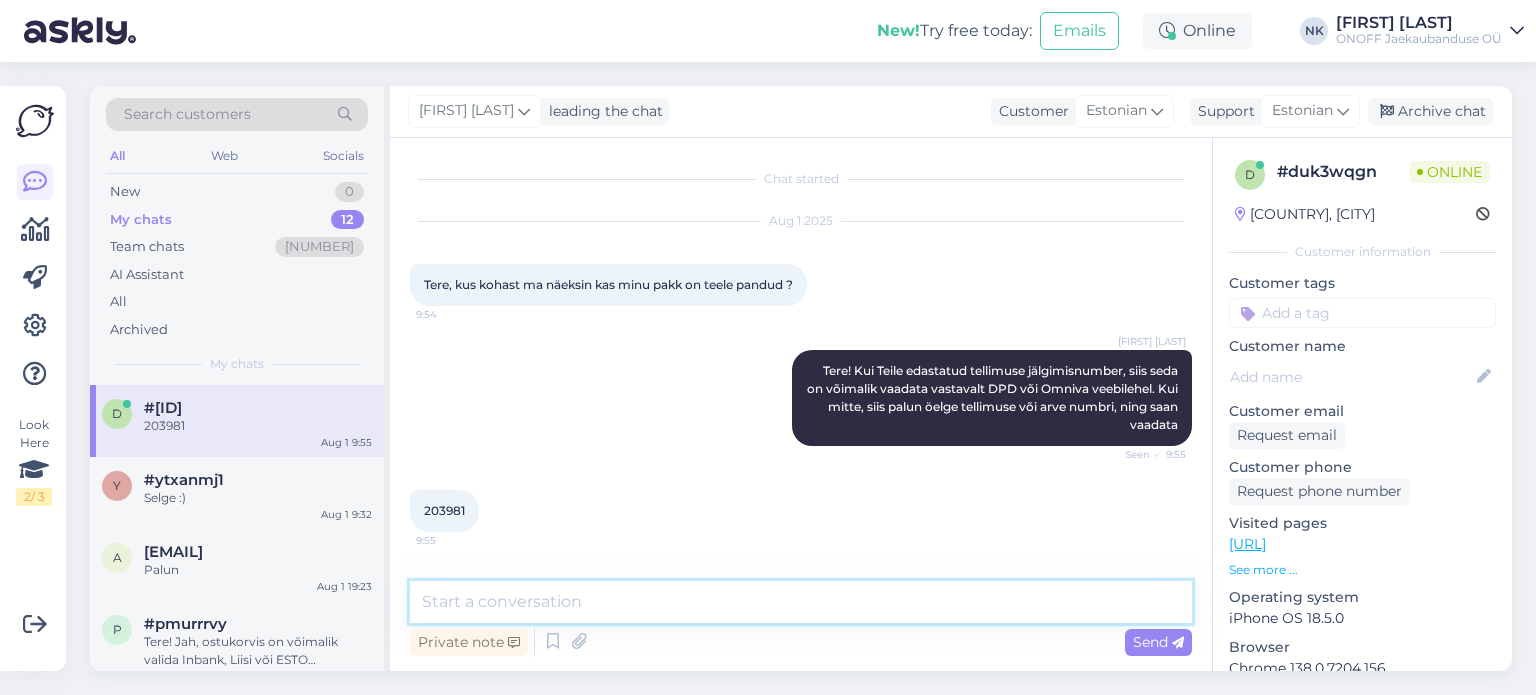 click at bounding box center (801, 602) 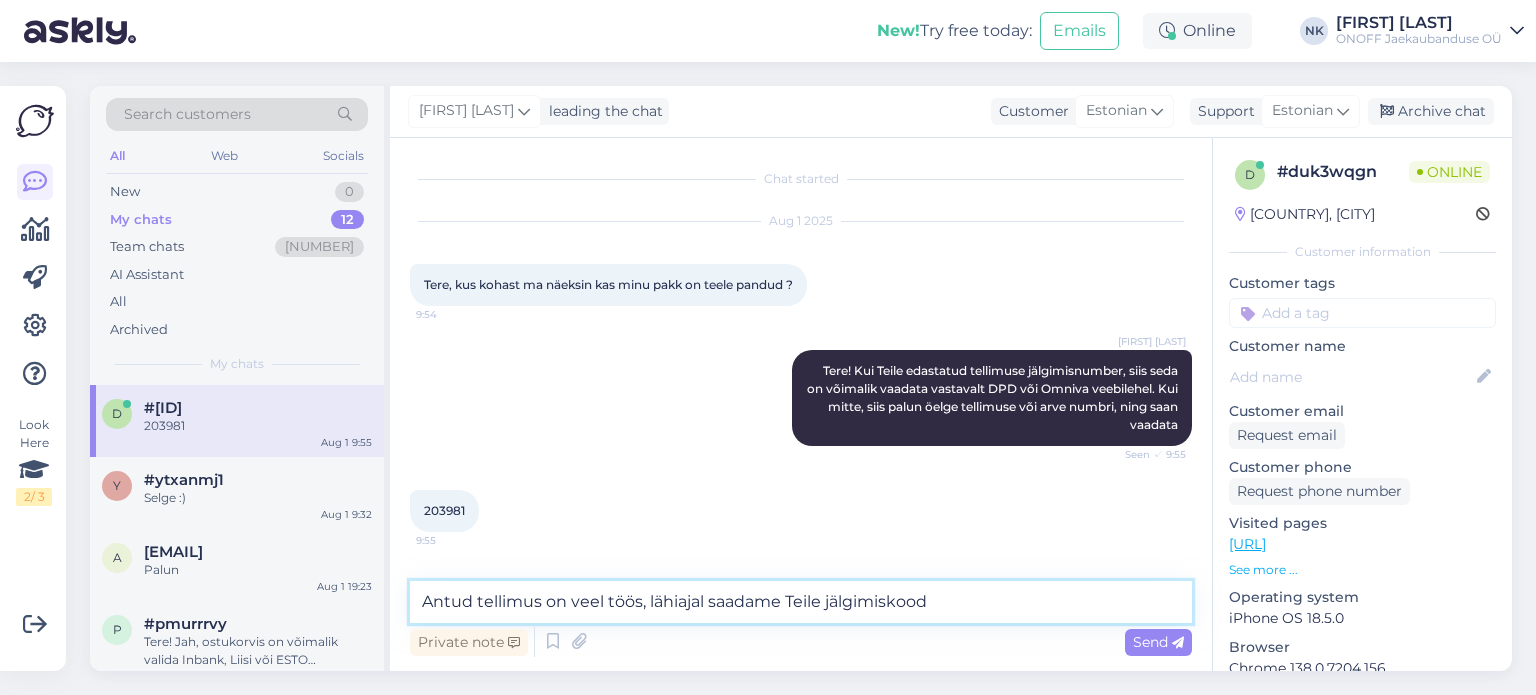 type on "Antud tellimus on veel töös, lähiajal saadame Teile jälgimiskoodi" 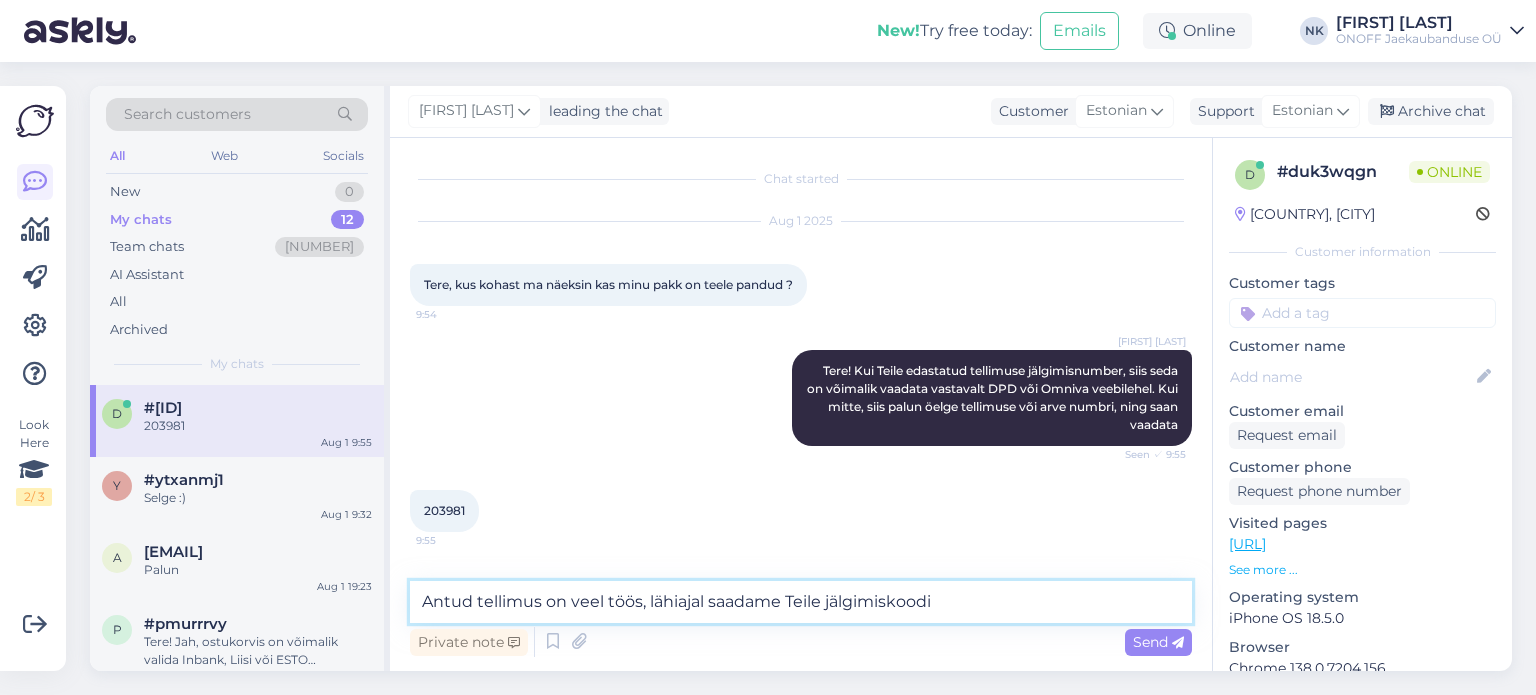 type 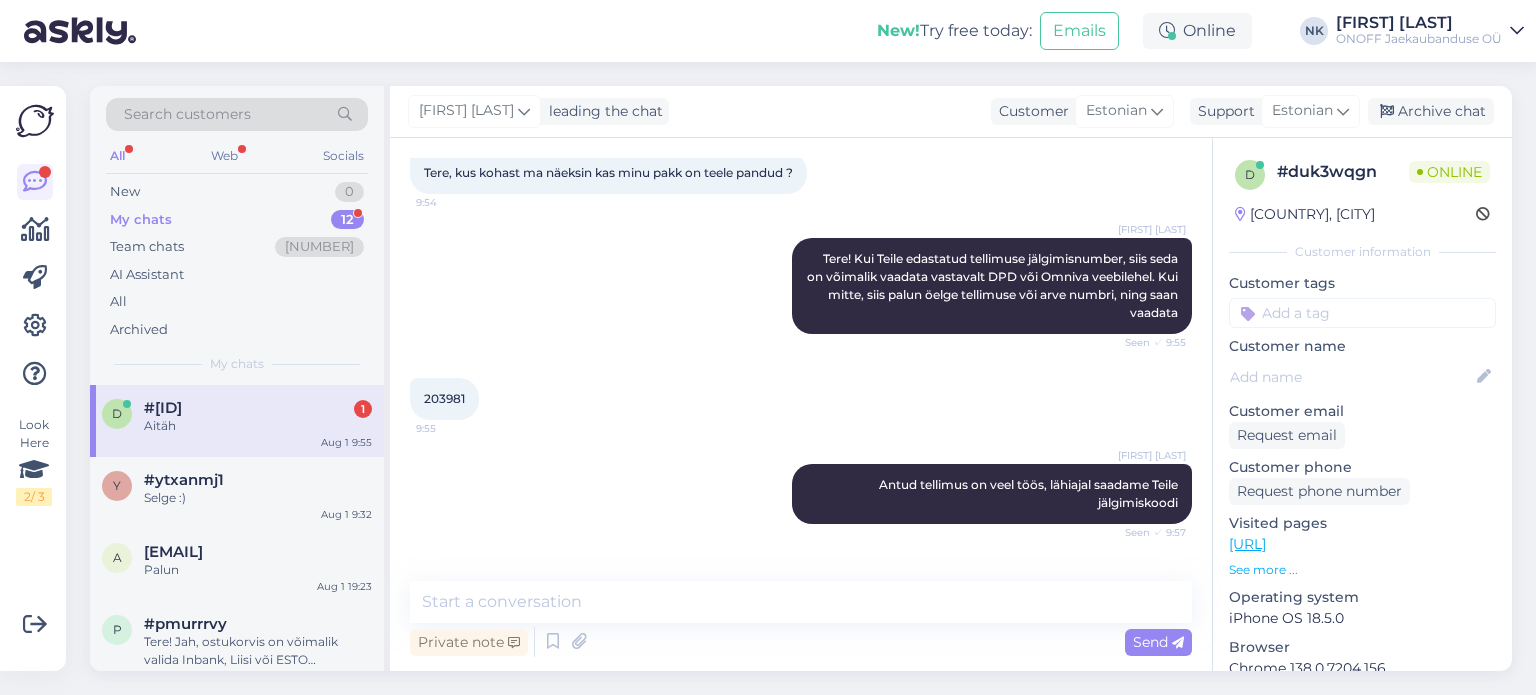 scroll, scrollTop: 0, scrollLeft: 0, axis: both 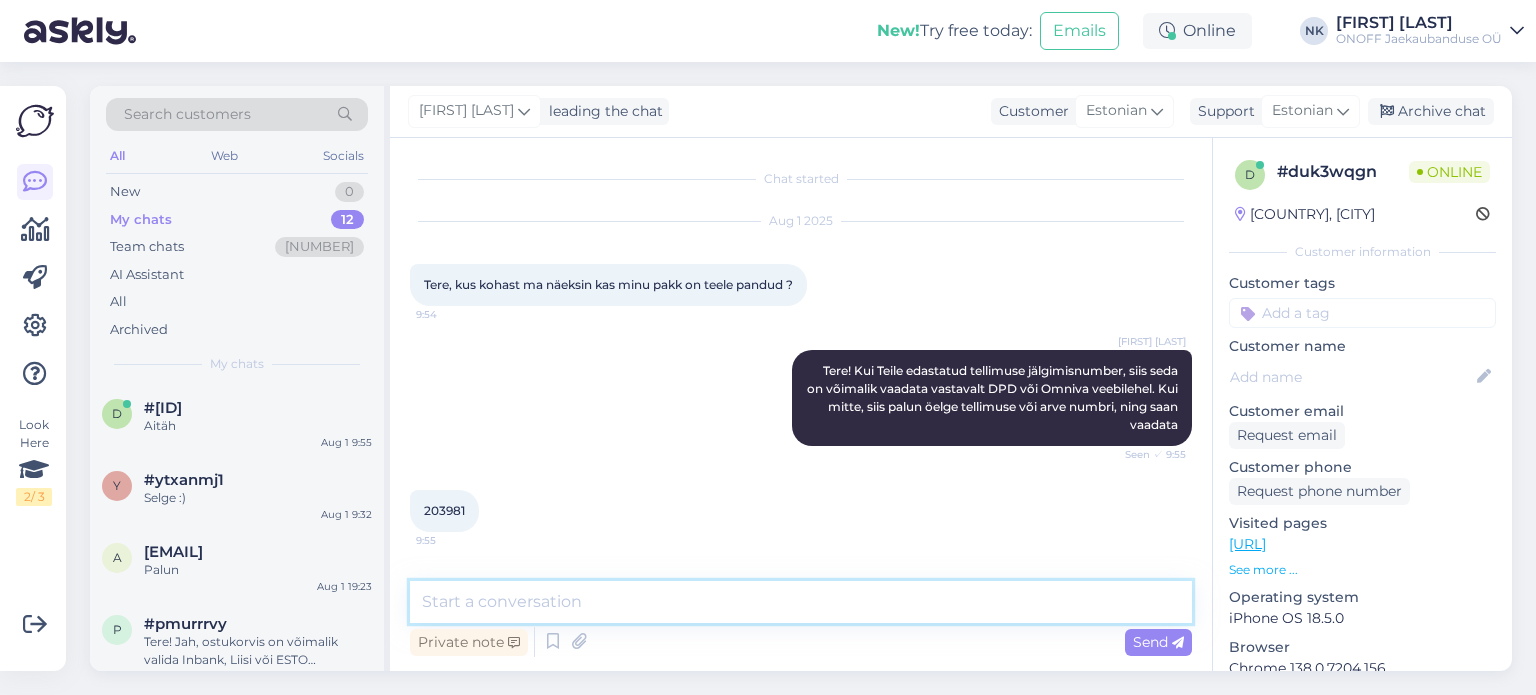 click at bounding box center [801, 602] 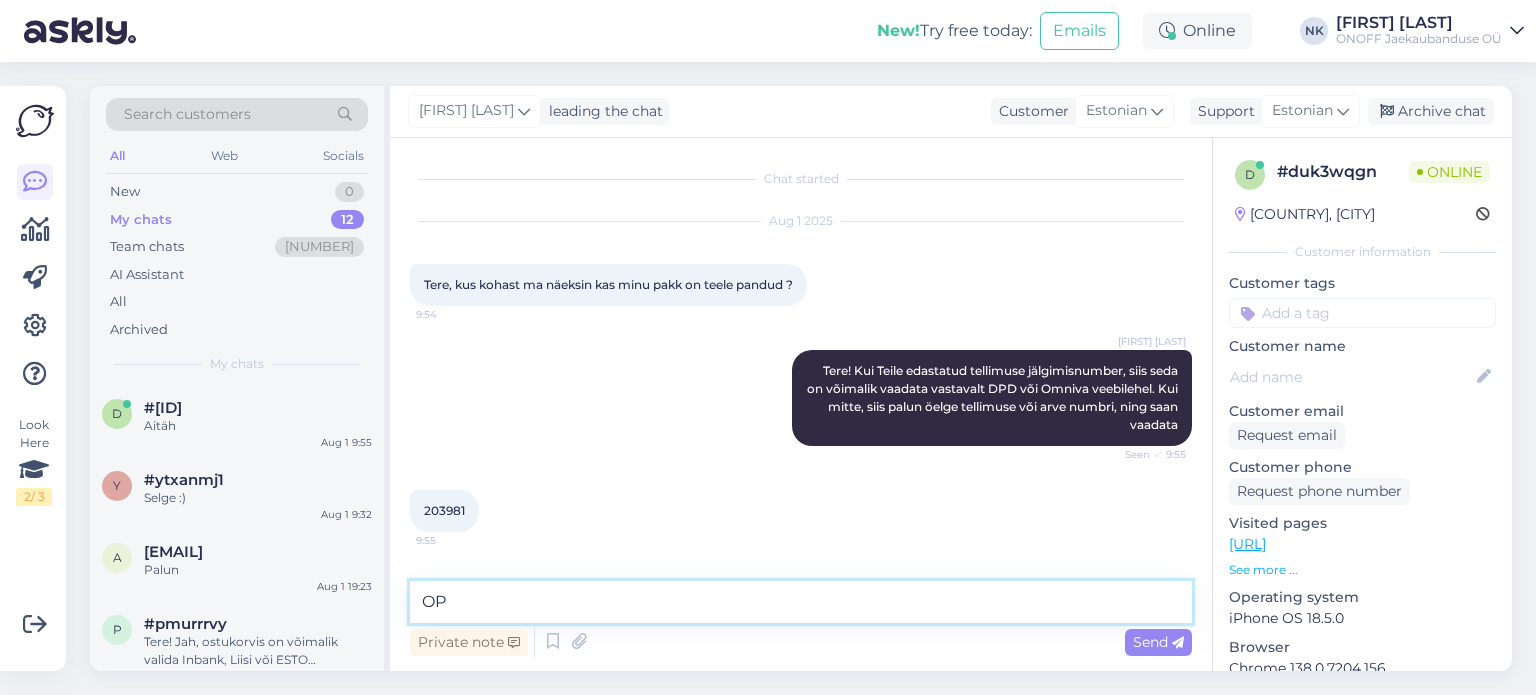 type on "O" 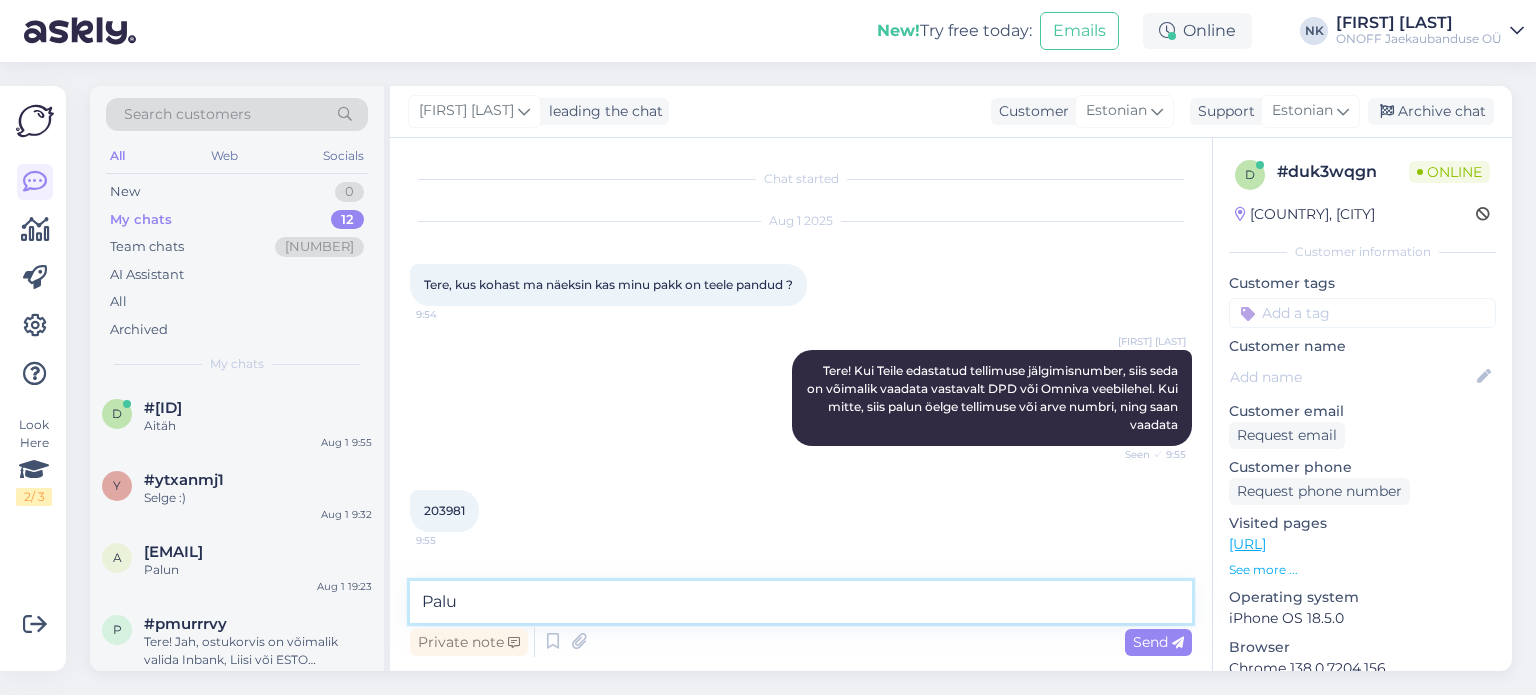 type on "Palun" 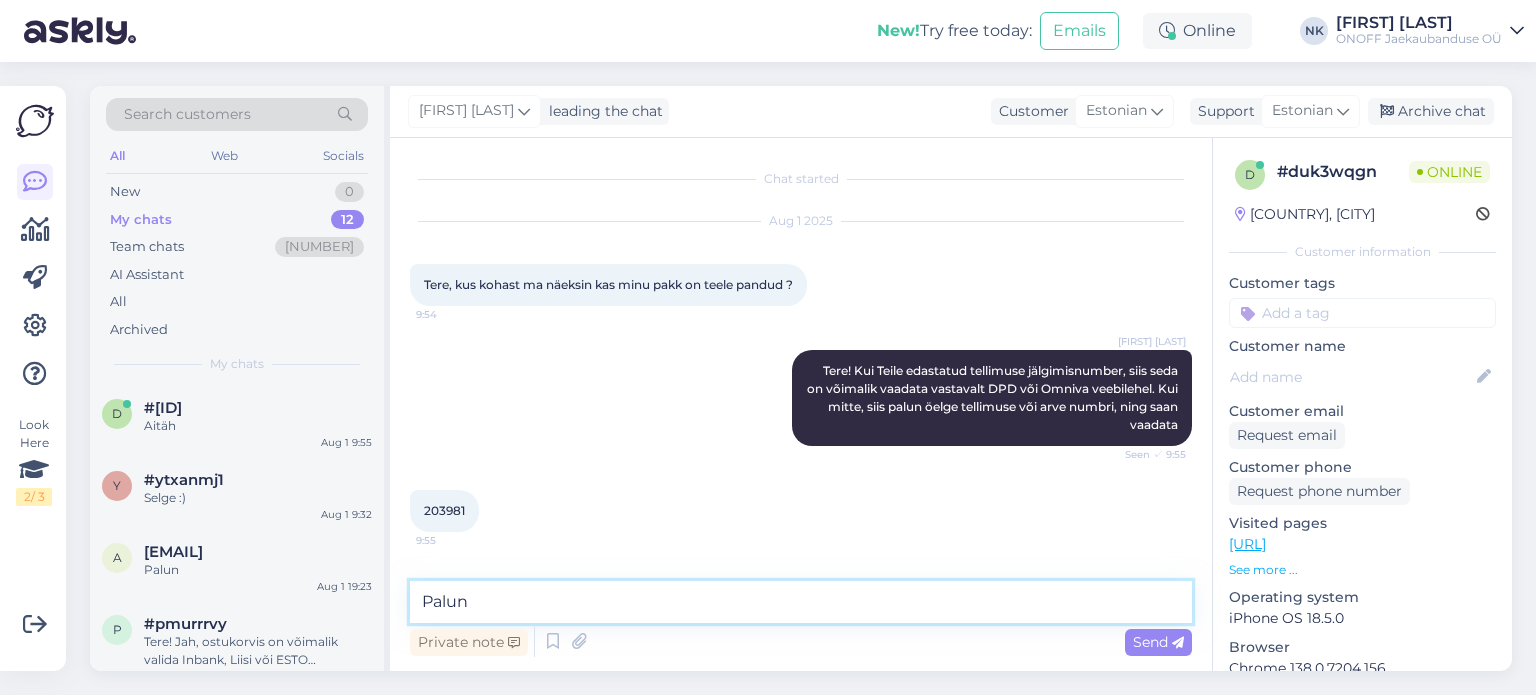 type 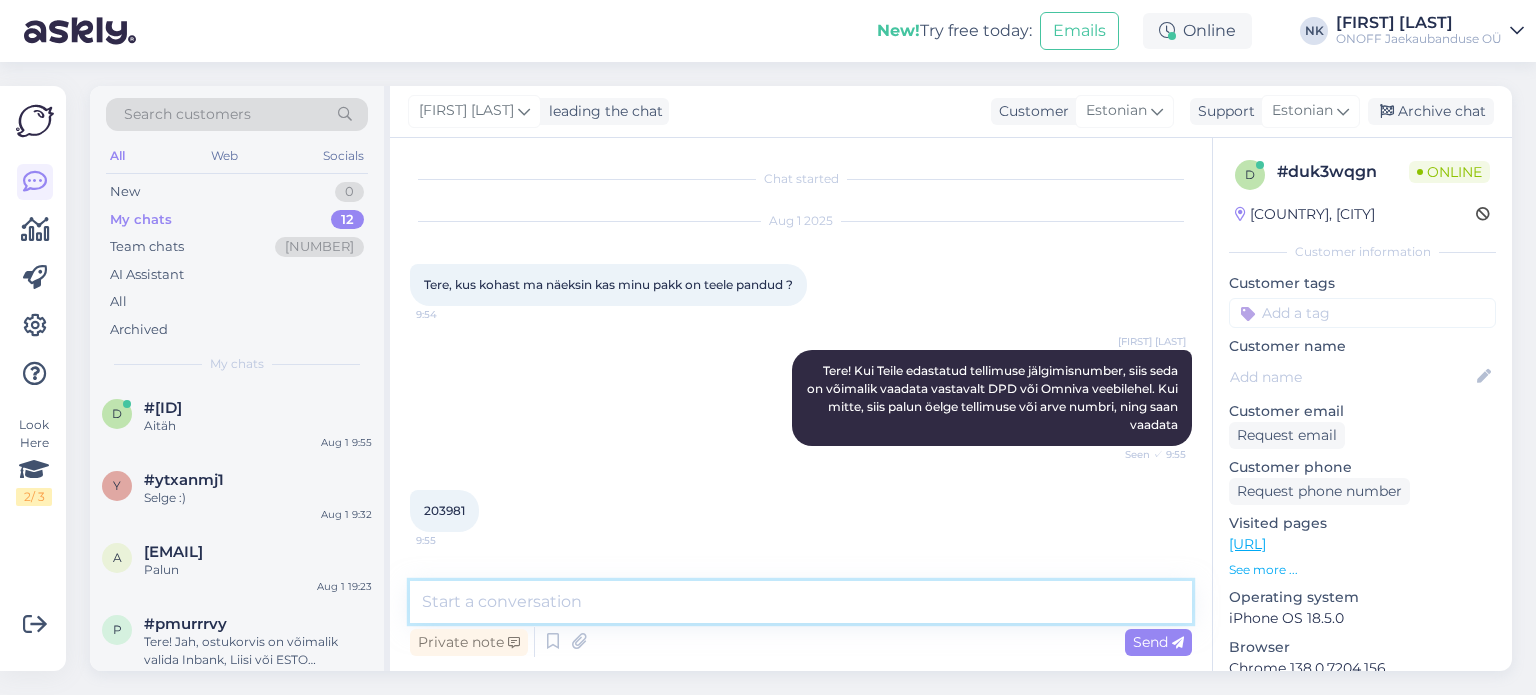 scroll, scrollTop: 284, scrollLeft: 0, axis: vertical 